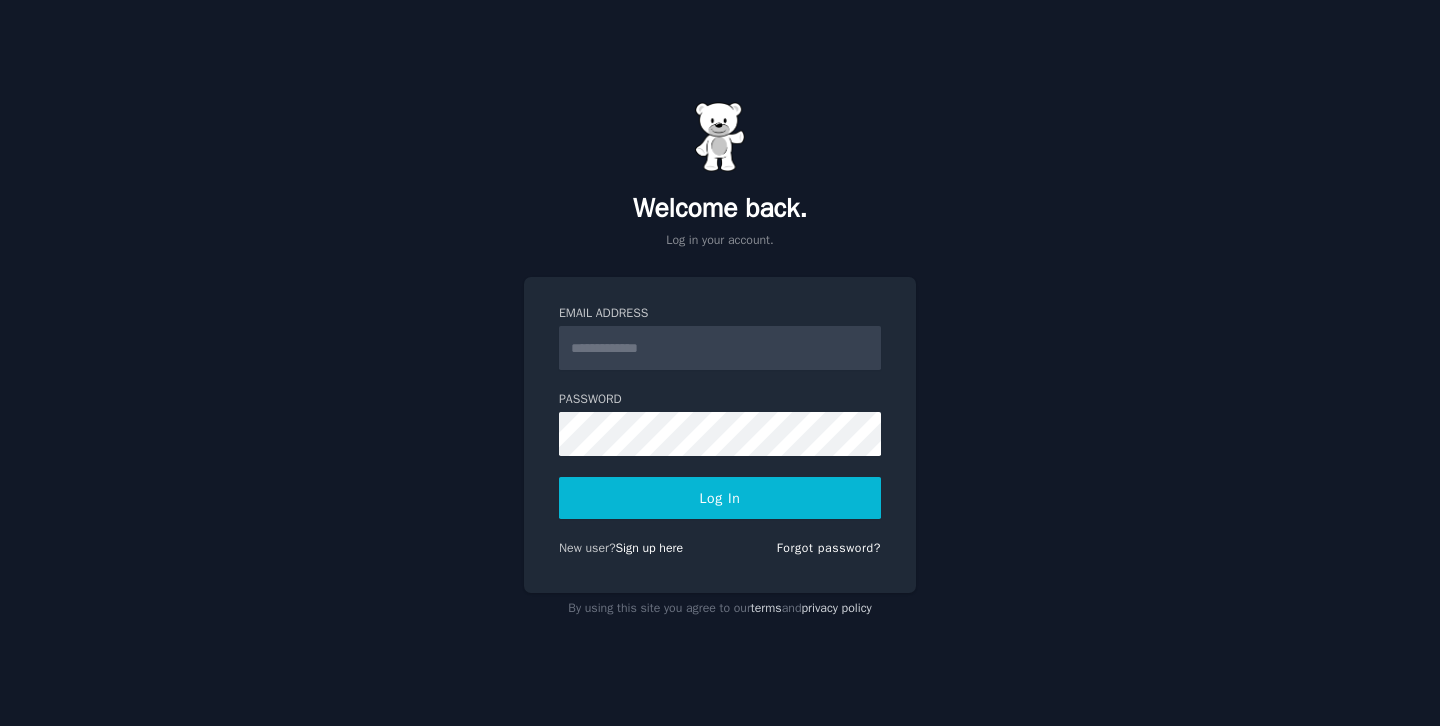 scroll, scrollTop: 0, scrollLeft: 0, axis: both 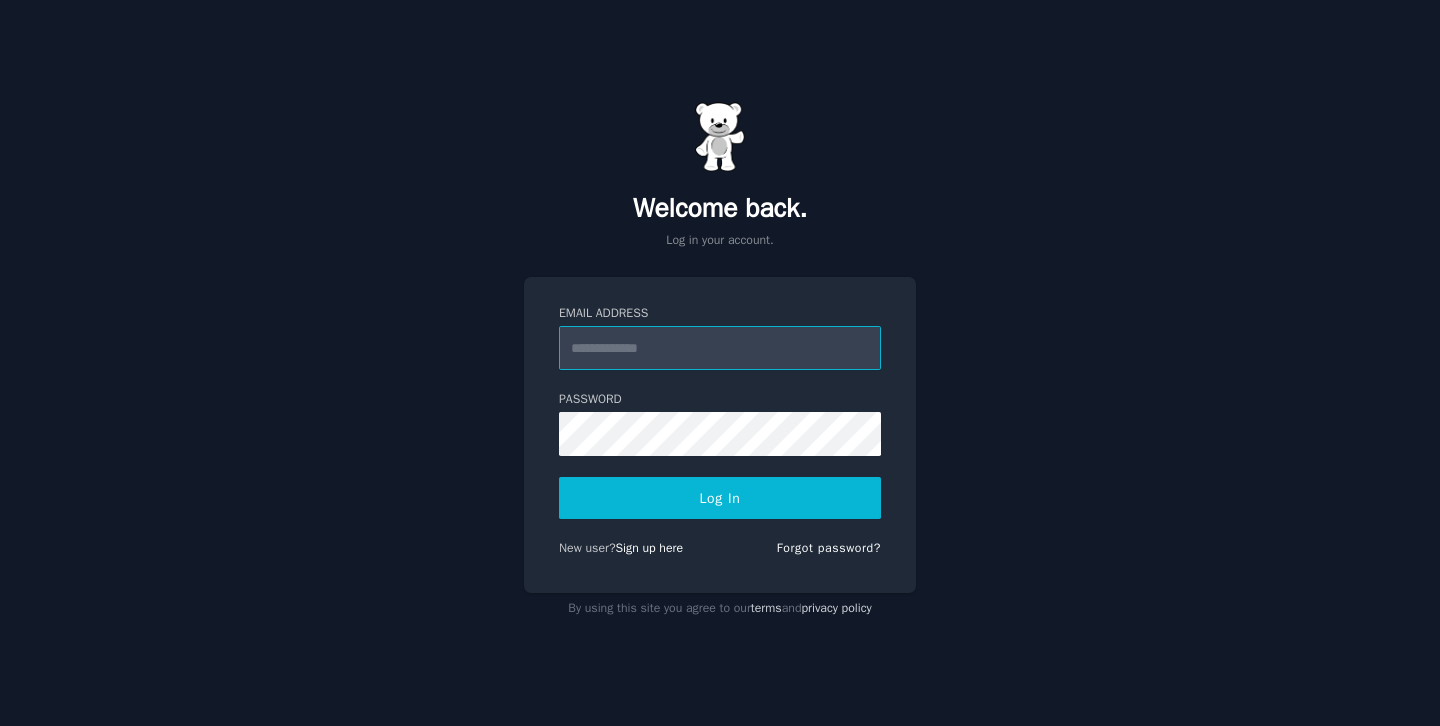 type on "**********" 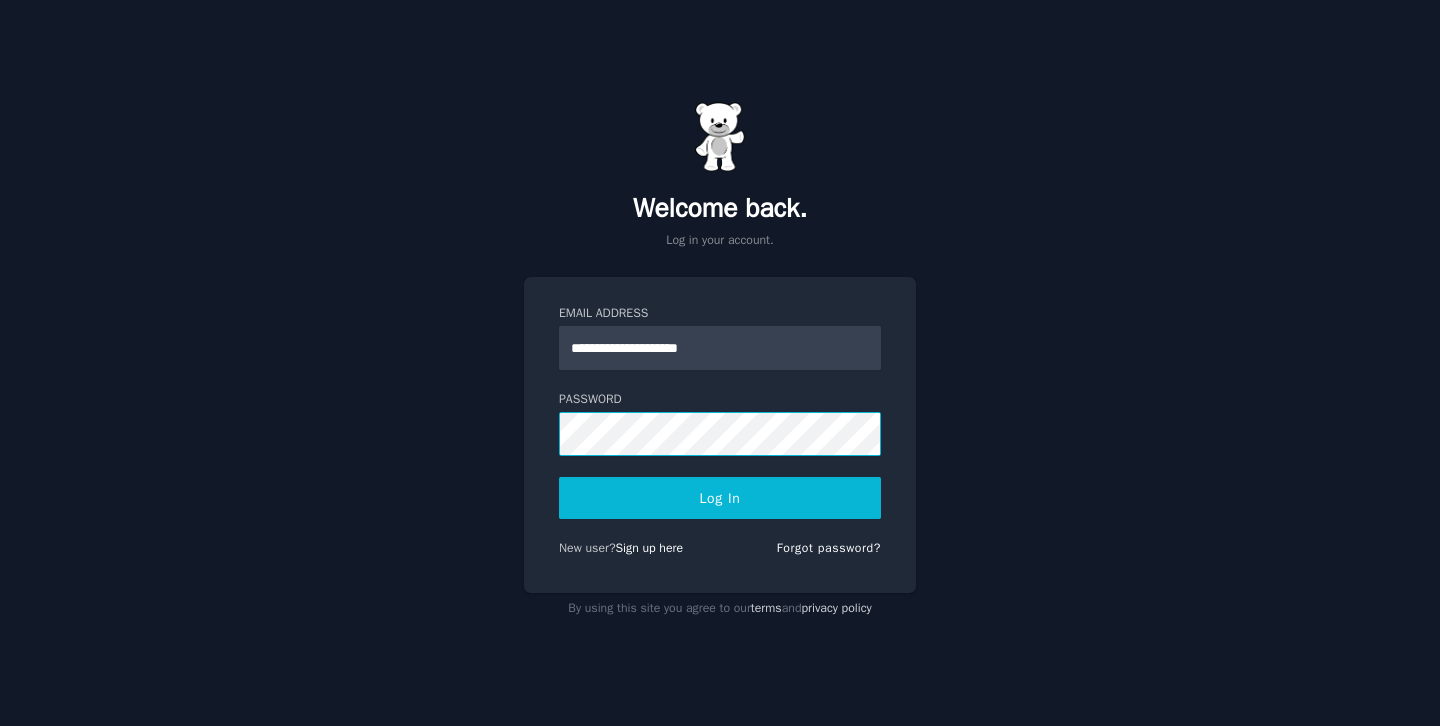 click on "Log In" at bounding box center [720, 498] 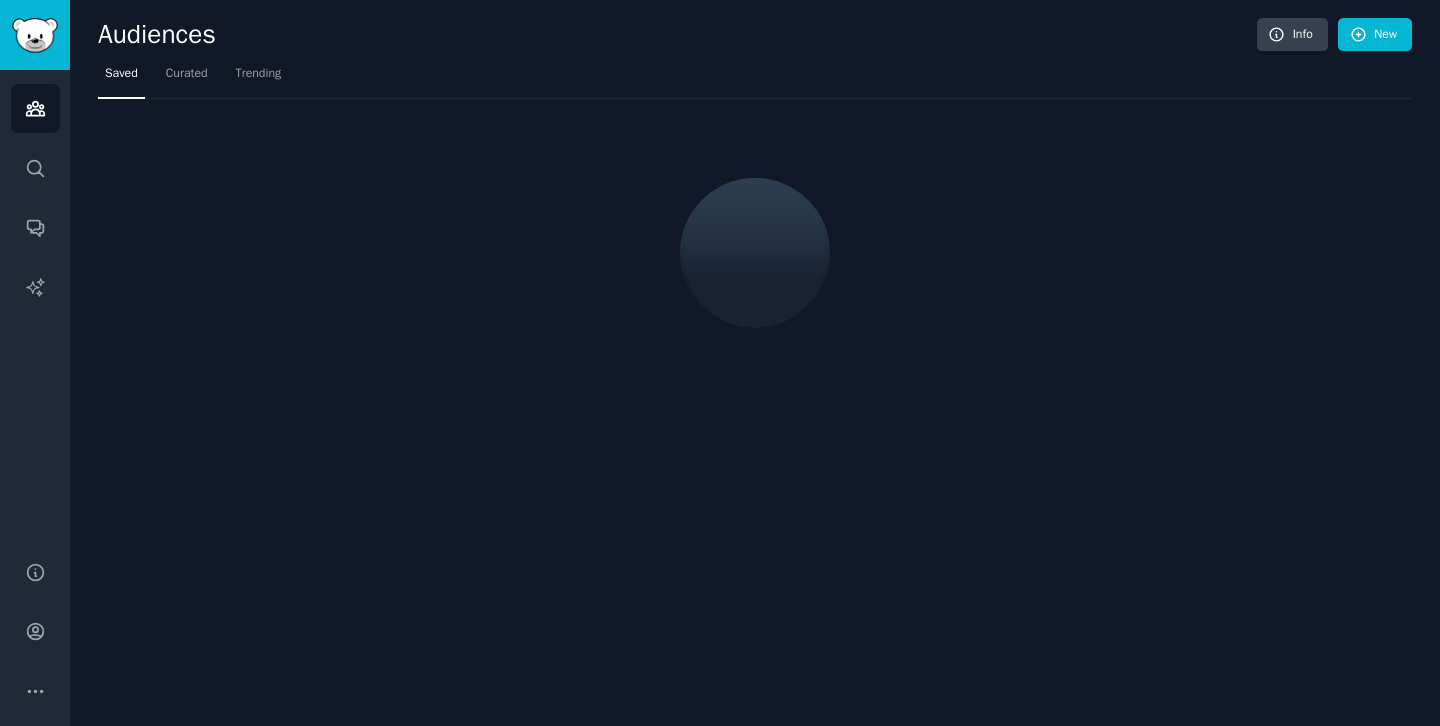 scroll, scrollTop: 0, scrollLeft: 0, axis: both 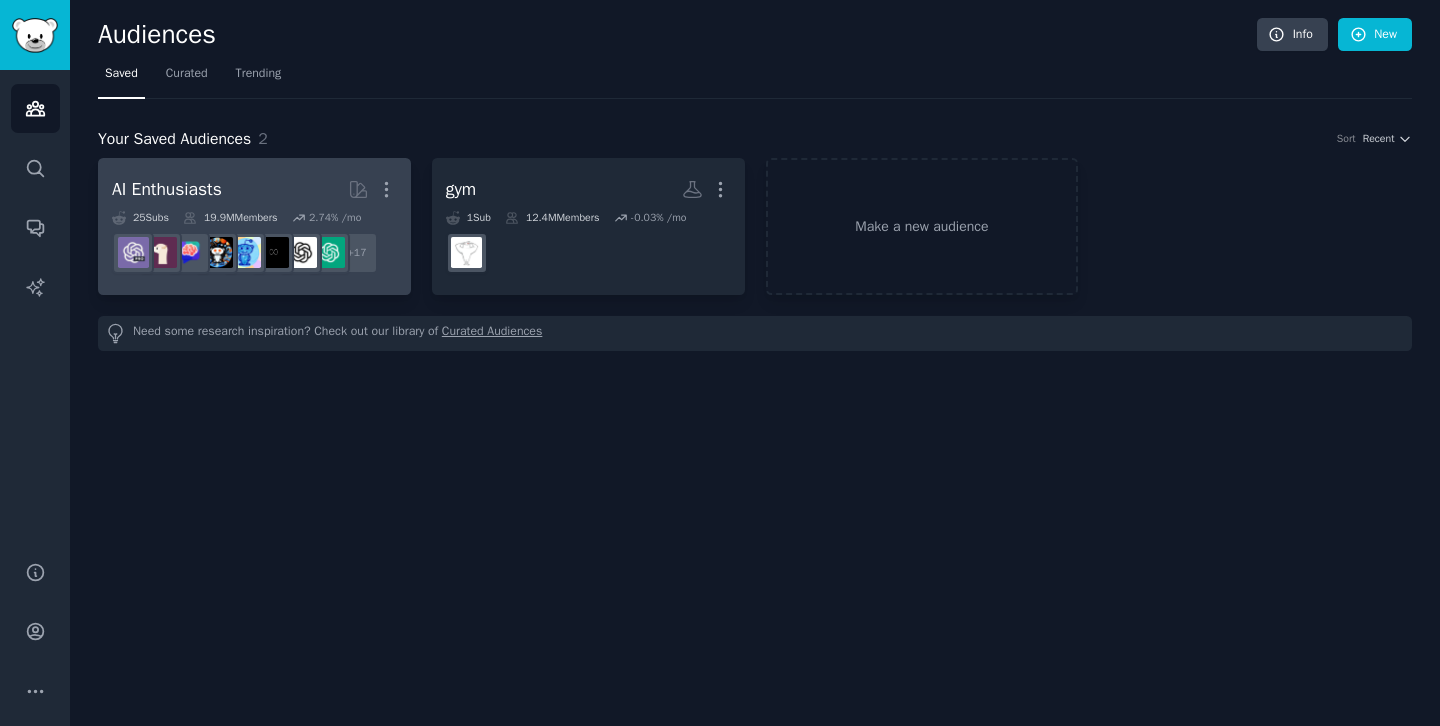 click on "AI Enthusiasts More" at bounding box center [254, 189] 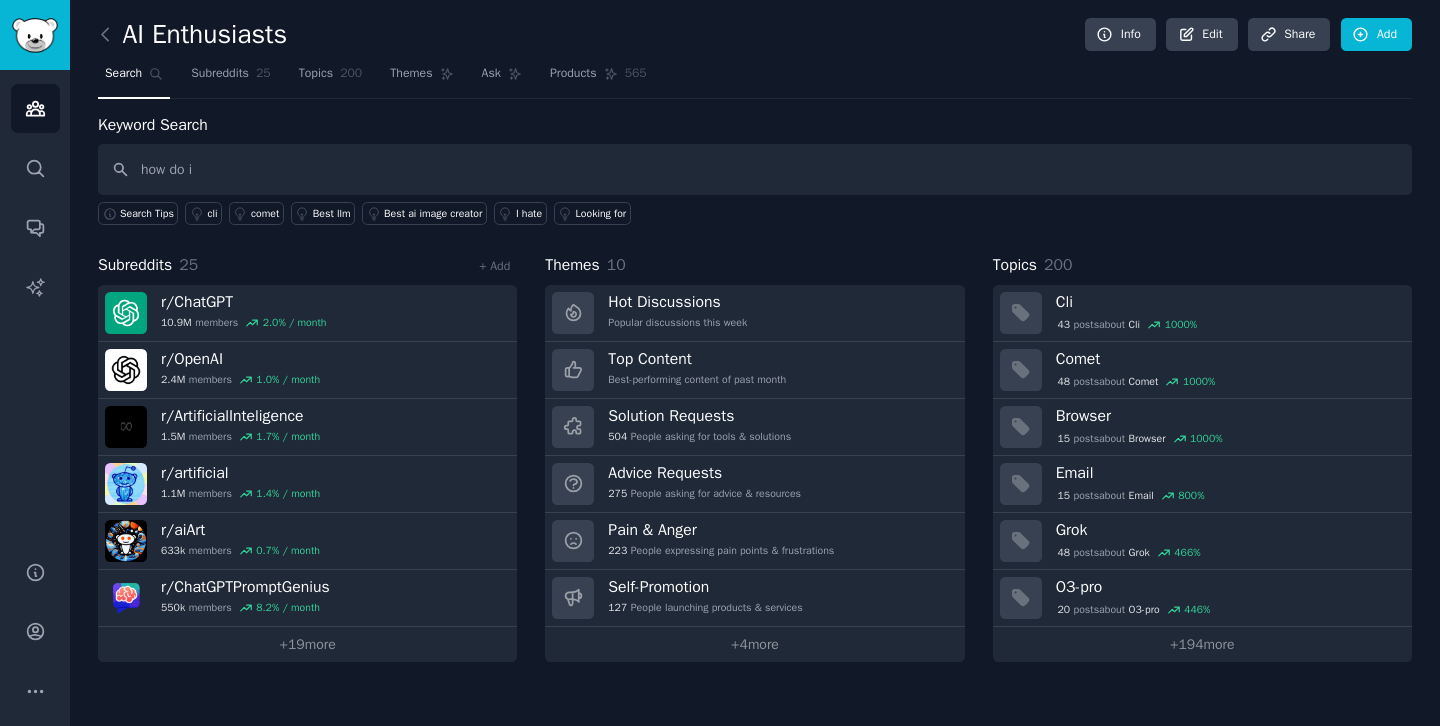 type on "how do i" 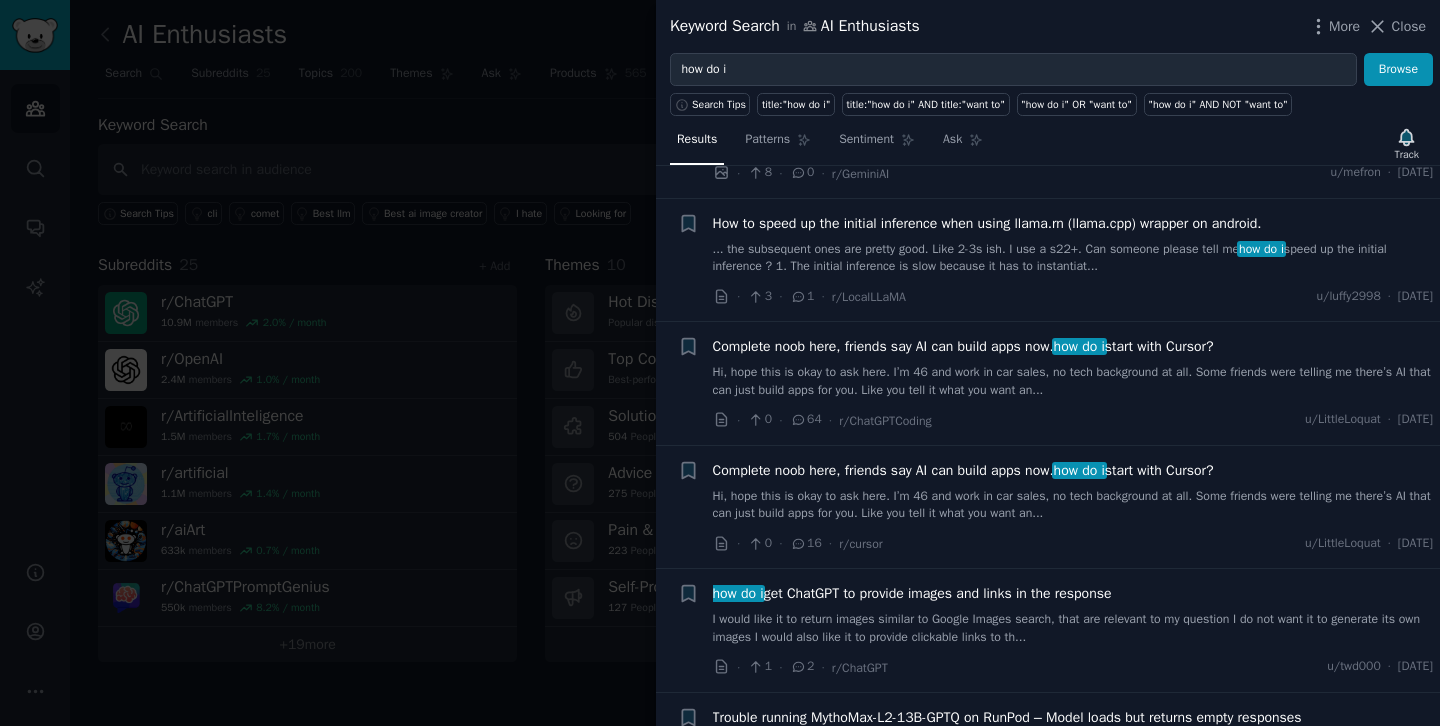 scroll, scrollTop: 353, scrollLeft: 0, axis: vertical 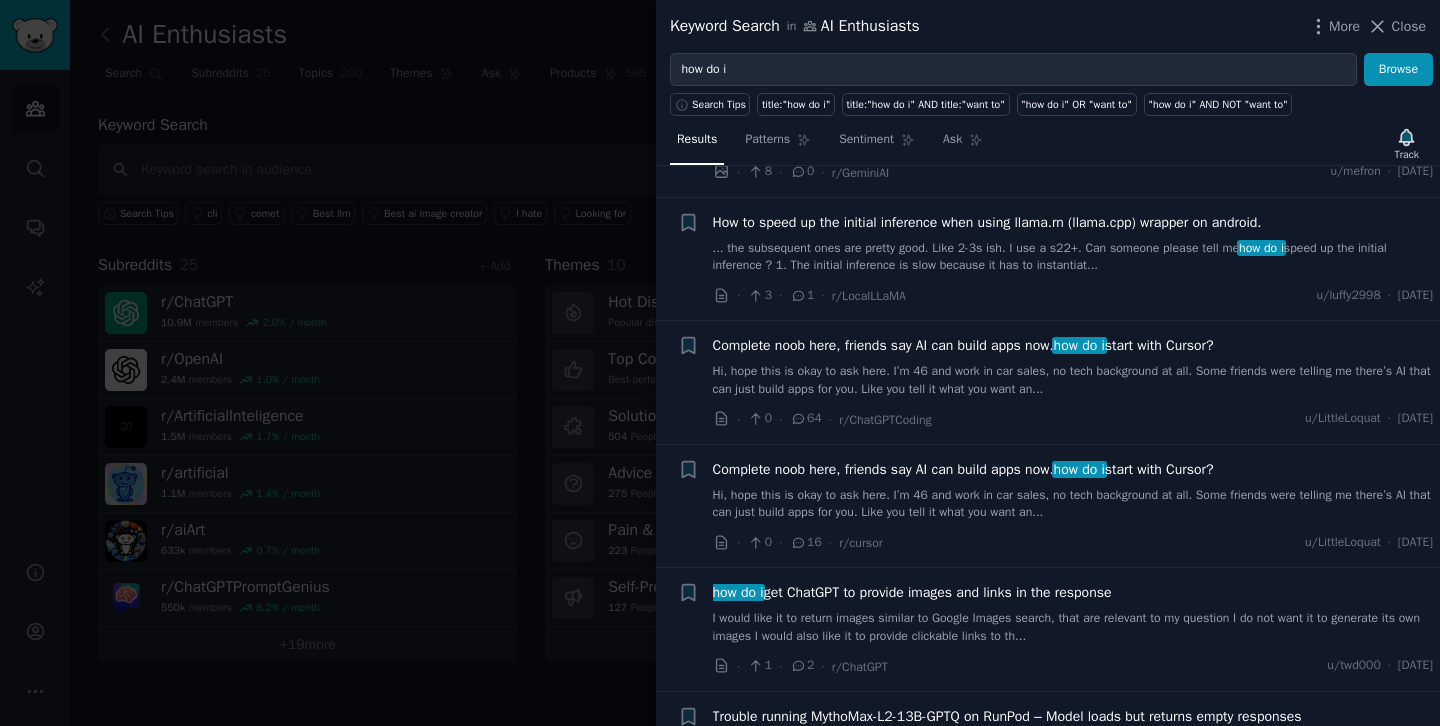 click at bounding box center (720, 363) 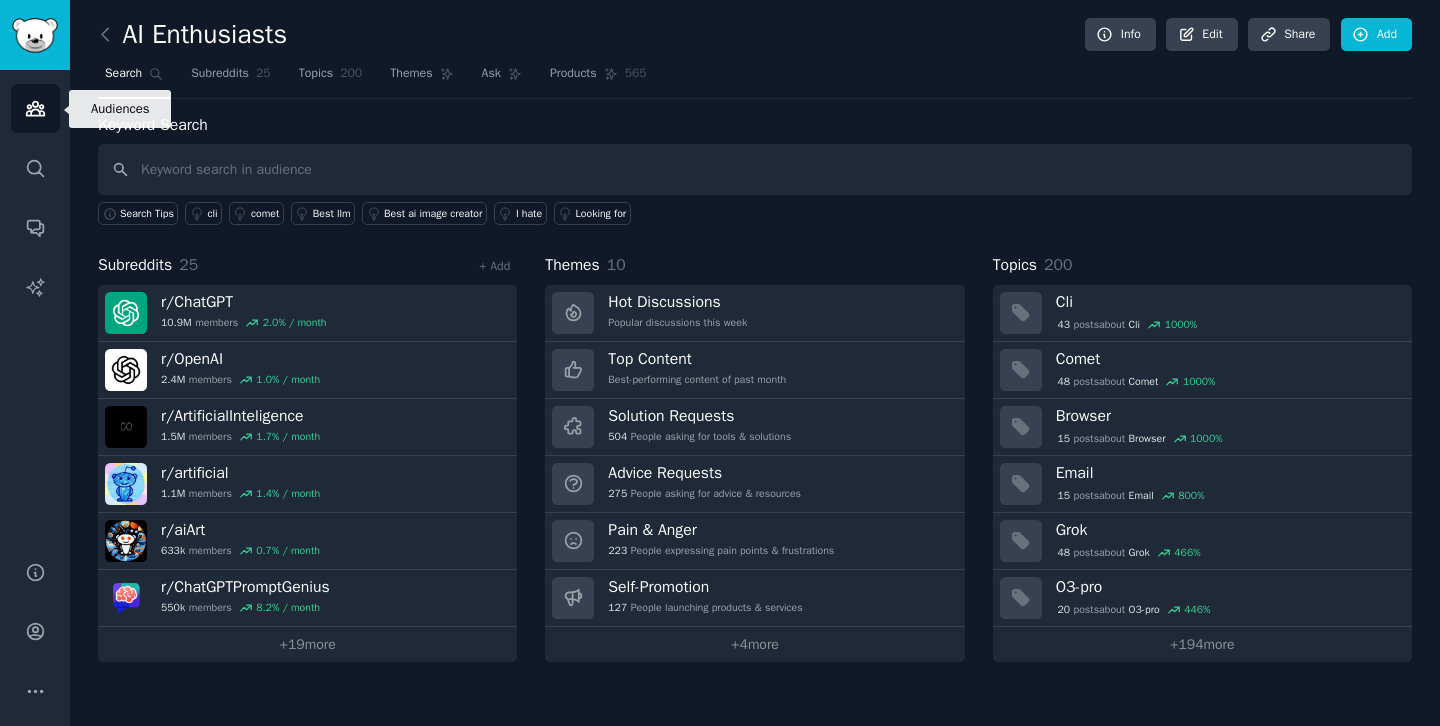 click 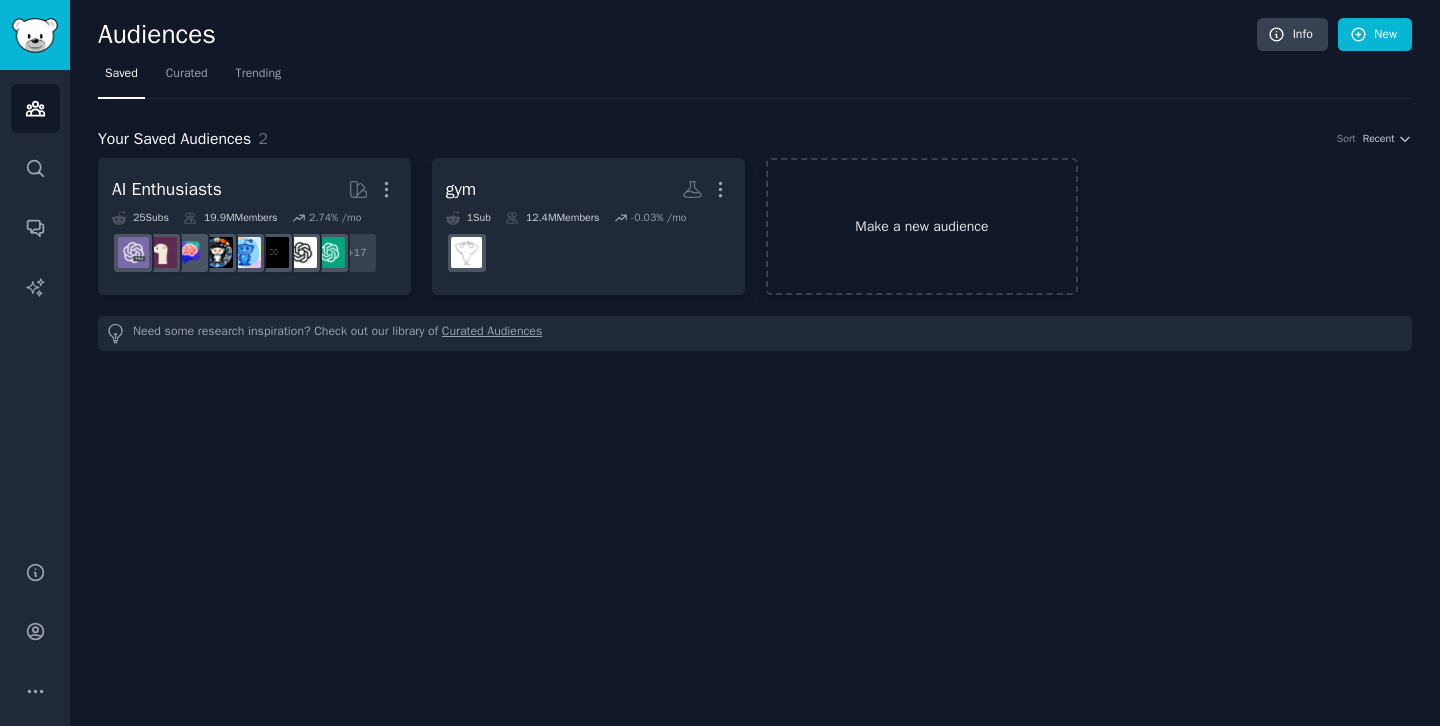 click on "Make a new audience" at bounding box center [922, 226] 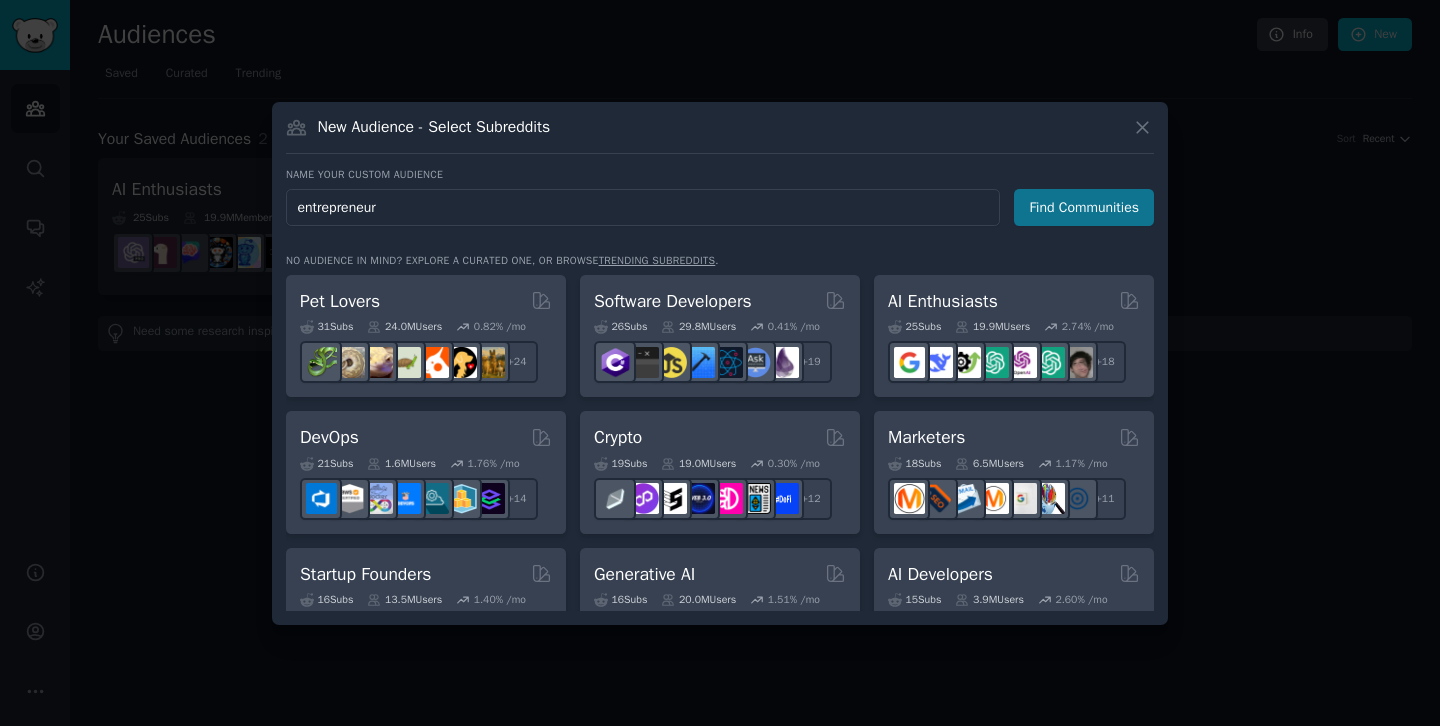type on "entrepreneur" 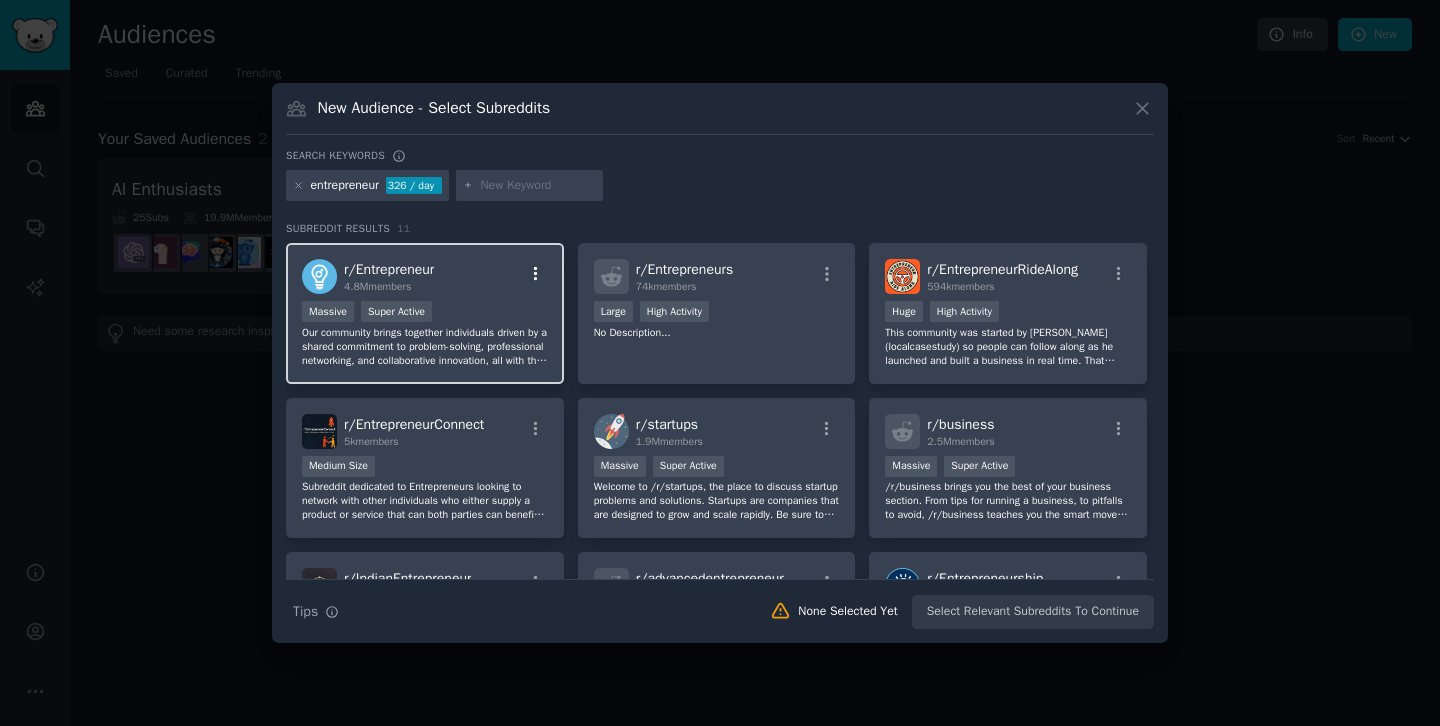 click at bounding box center (535, 274) 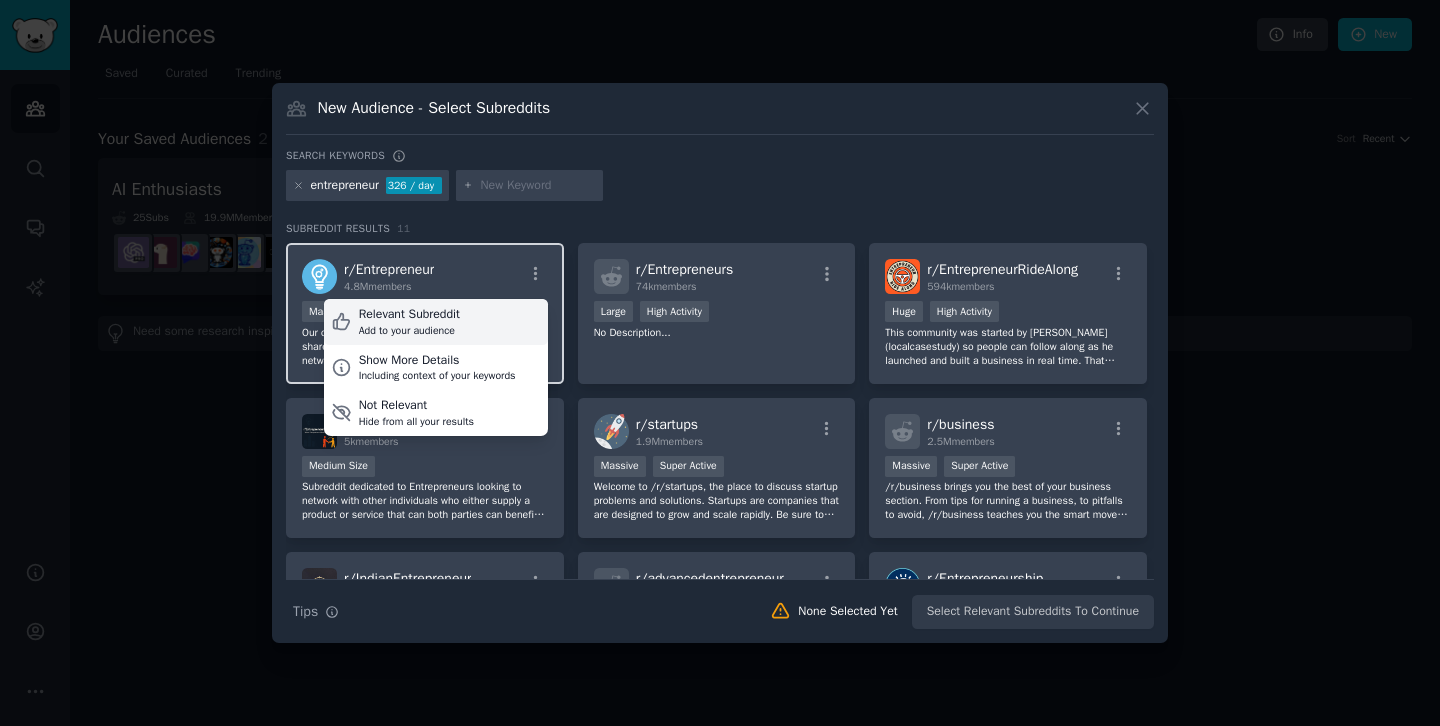 click on "Relevant Subreddit" at bounding box center (409, 315) 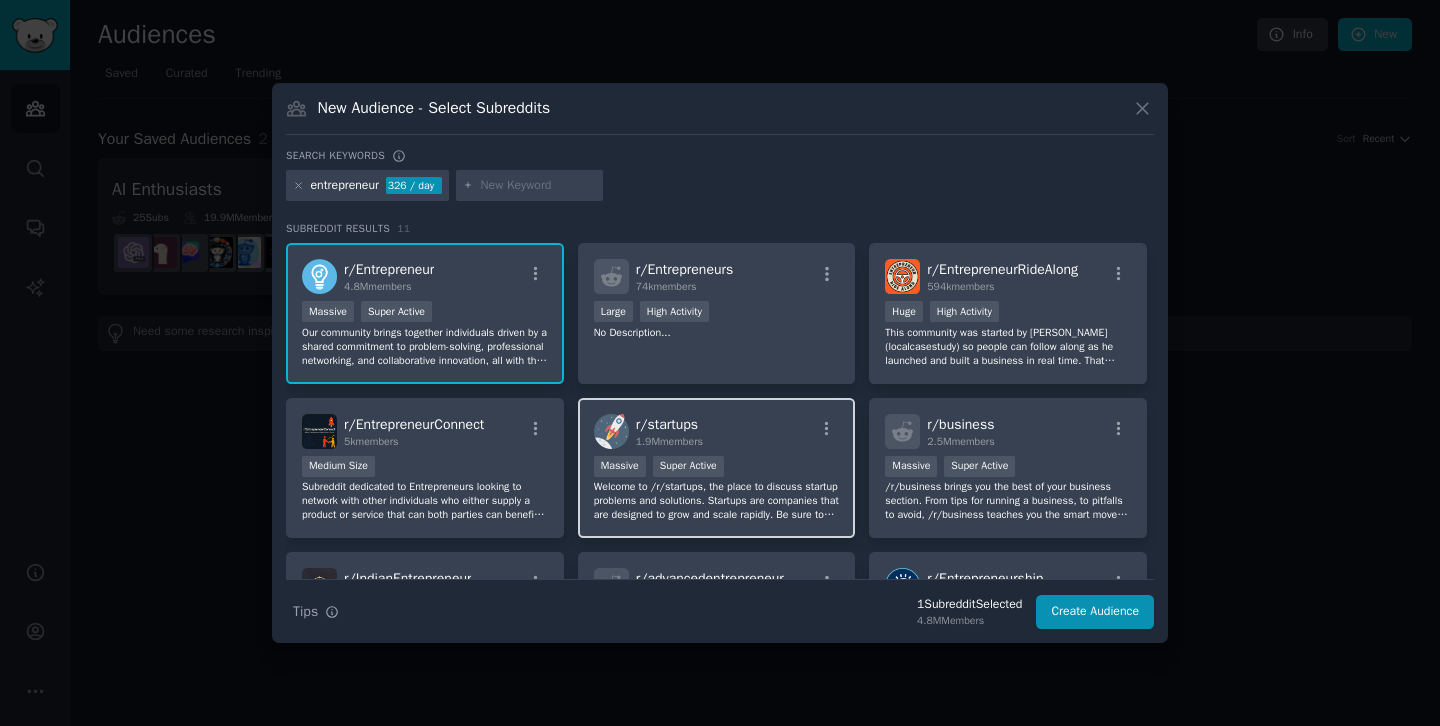 click on "r/ startups 1.9M  members" at bounding box center (717, 431) 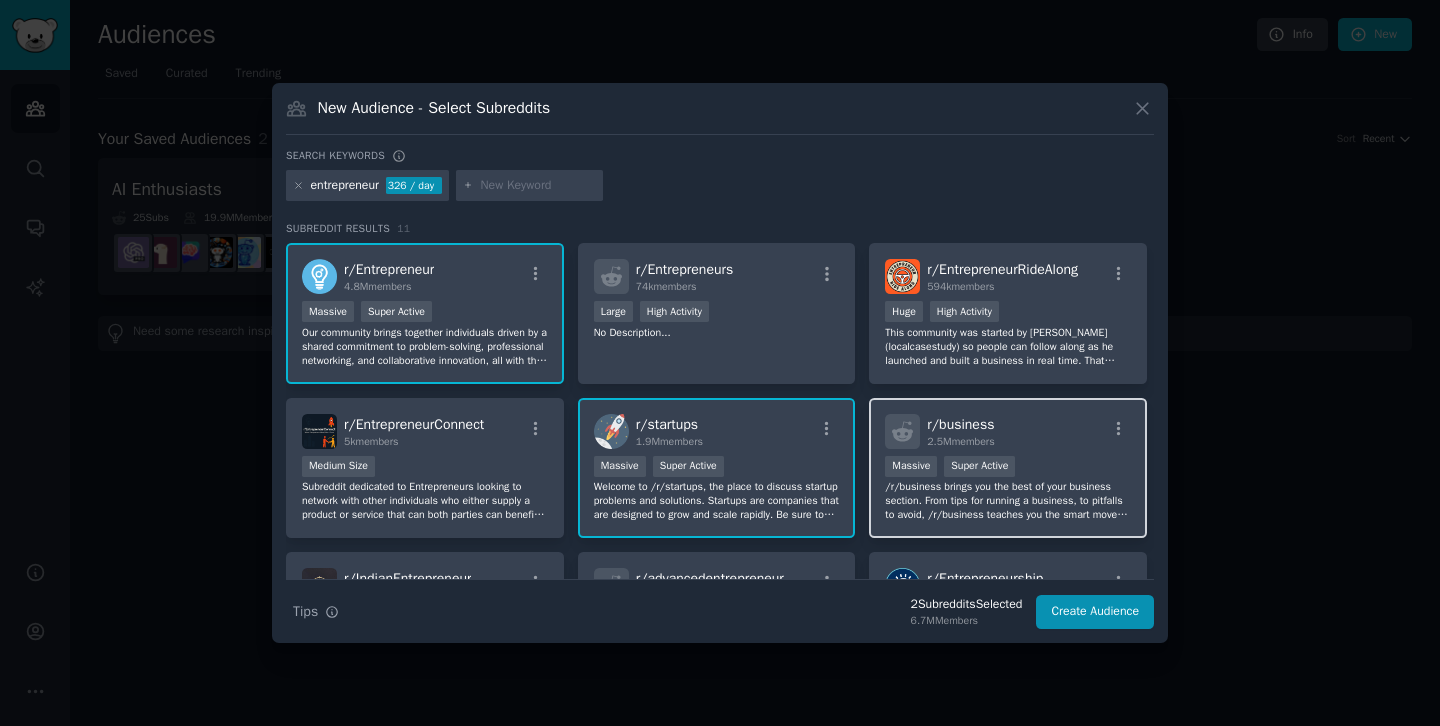 click at bounding box center [902, 431] 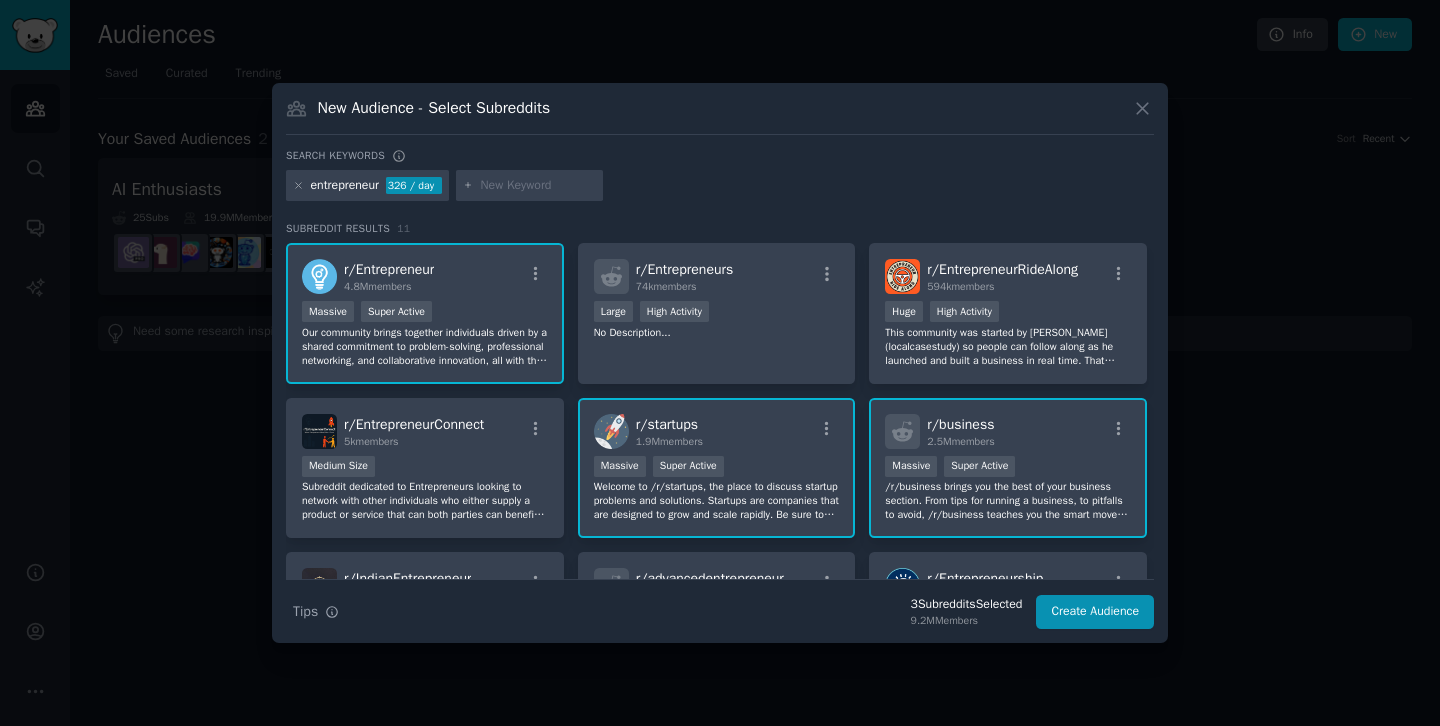 scroll, scrollTop: 0, scrollLeft: 0, axis: both 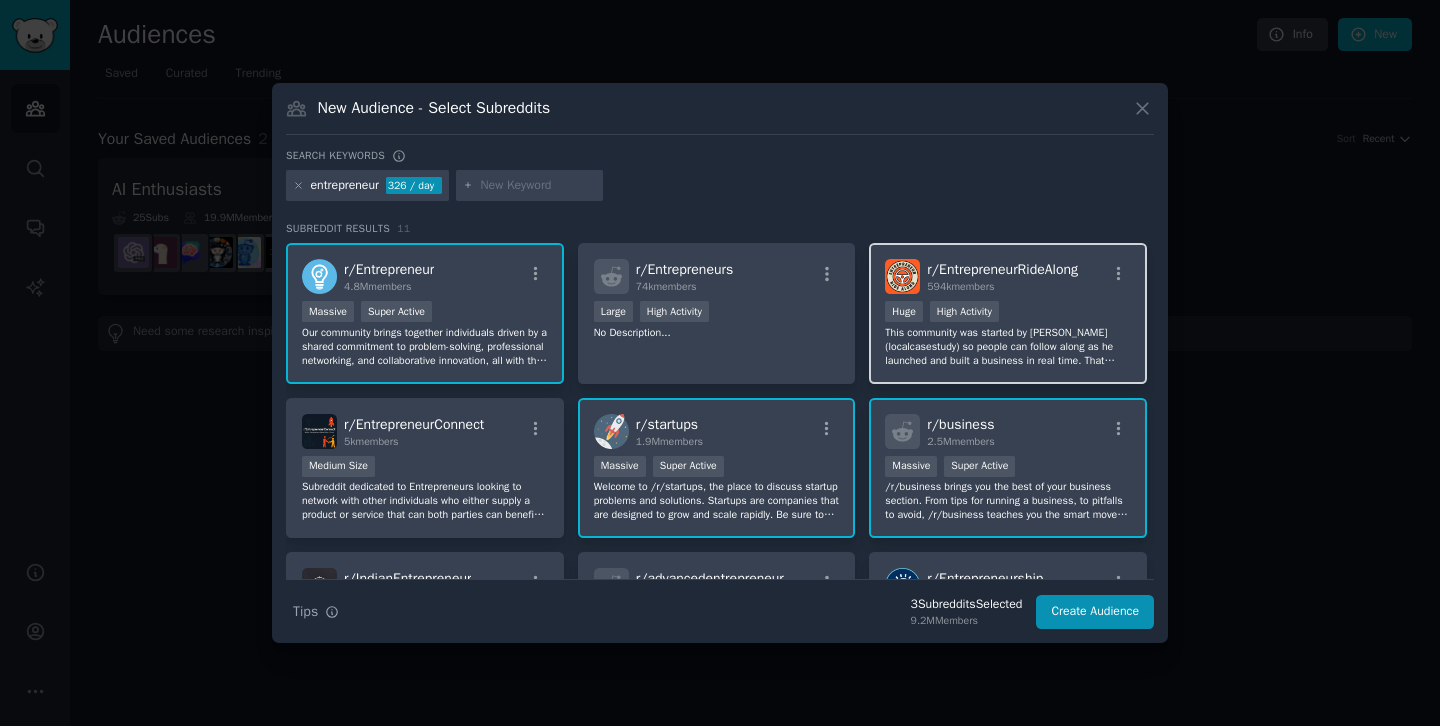 click on "r/ EntrepreneurRideAlong" at bounding box center [1002, 269] 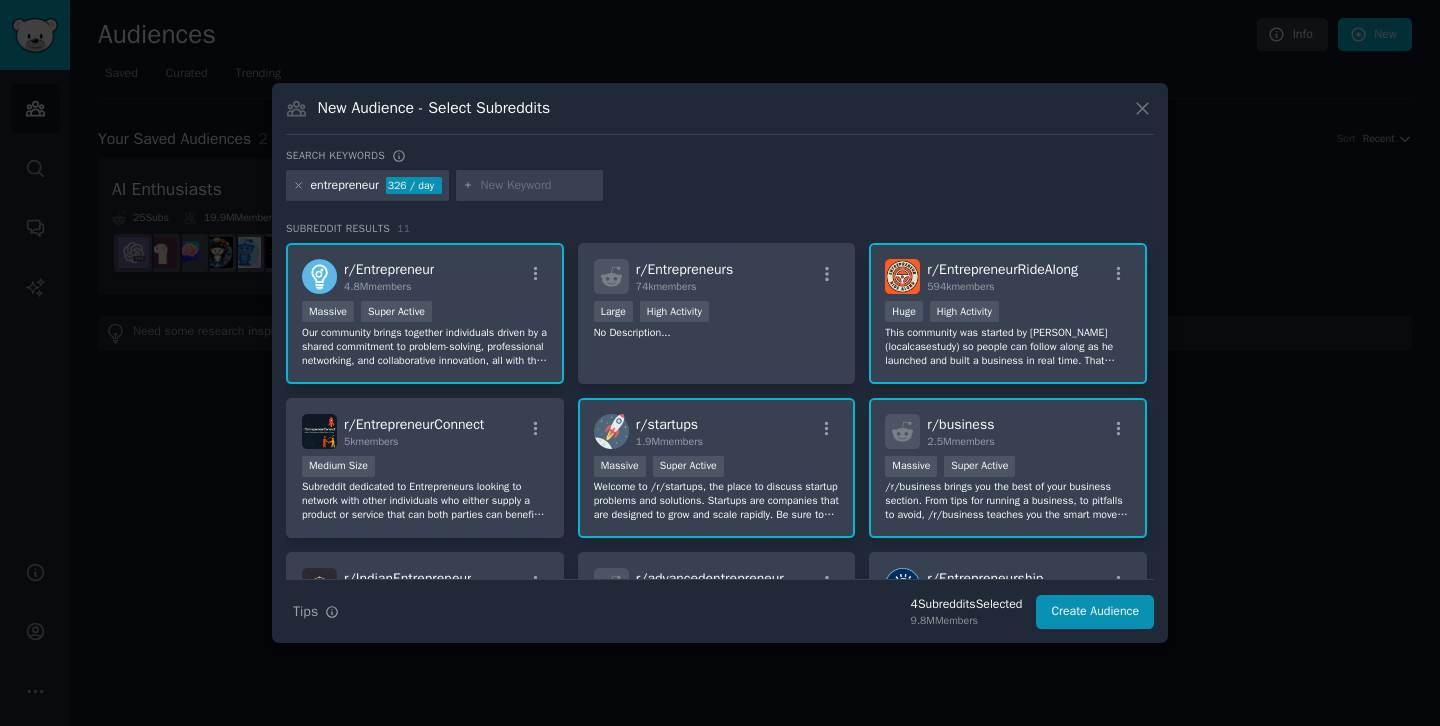 click at bounding box center (530, 186) 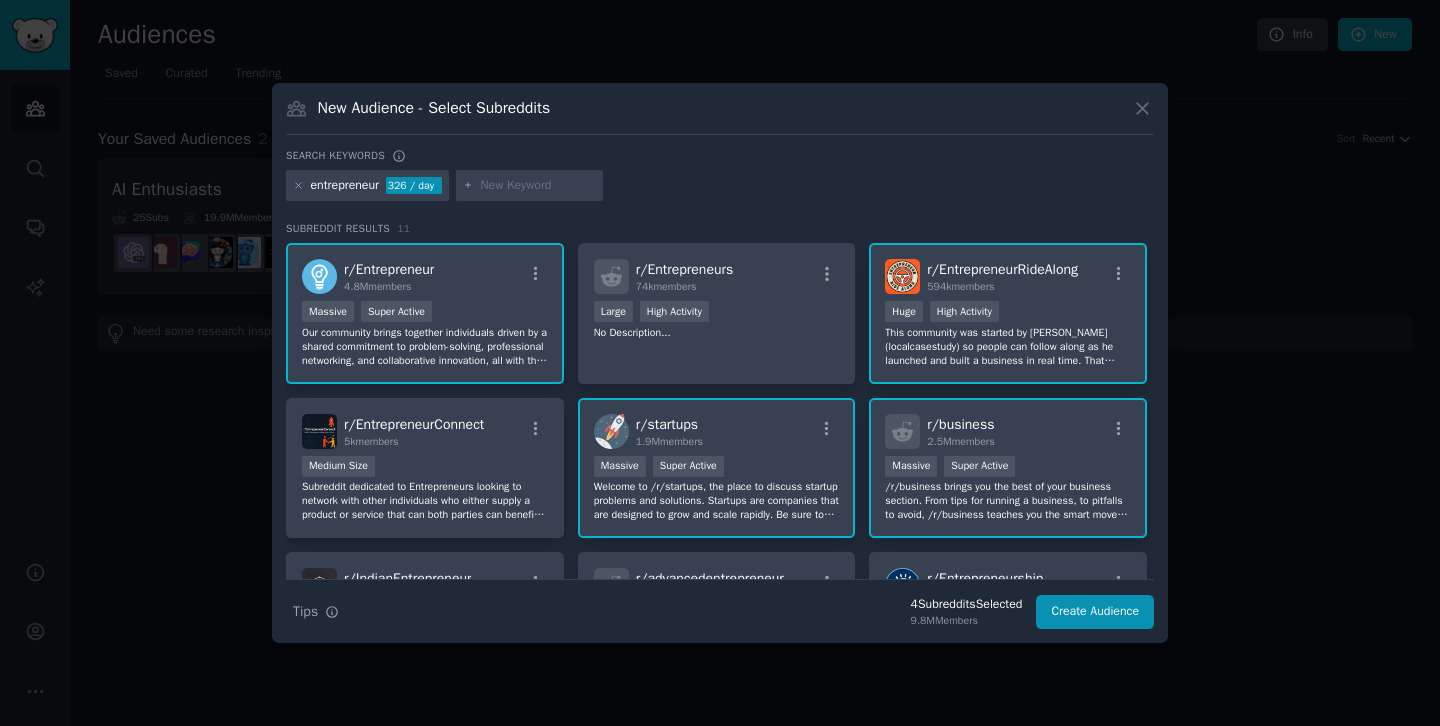 click at bounding box center [538, 186] 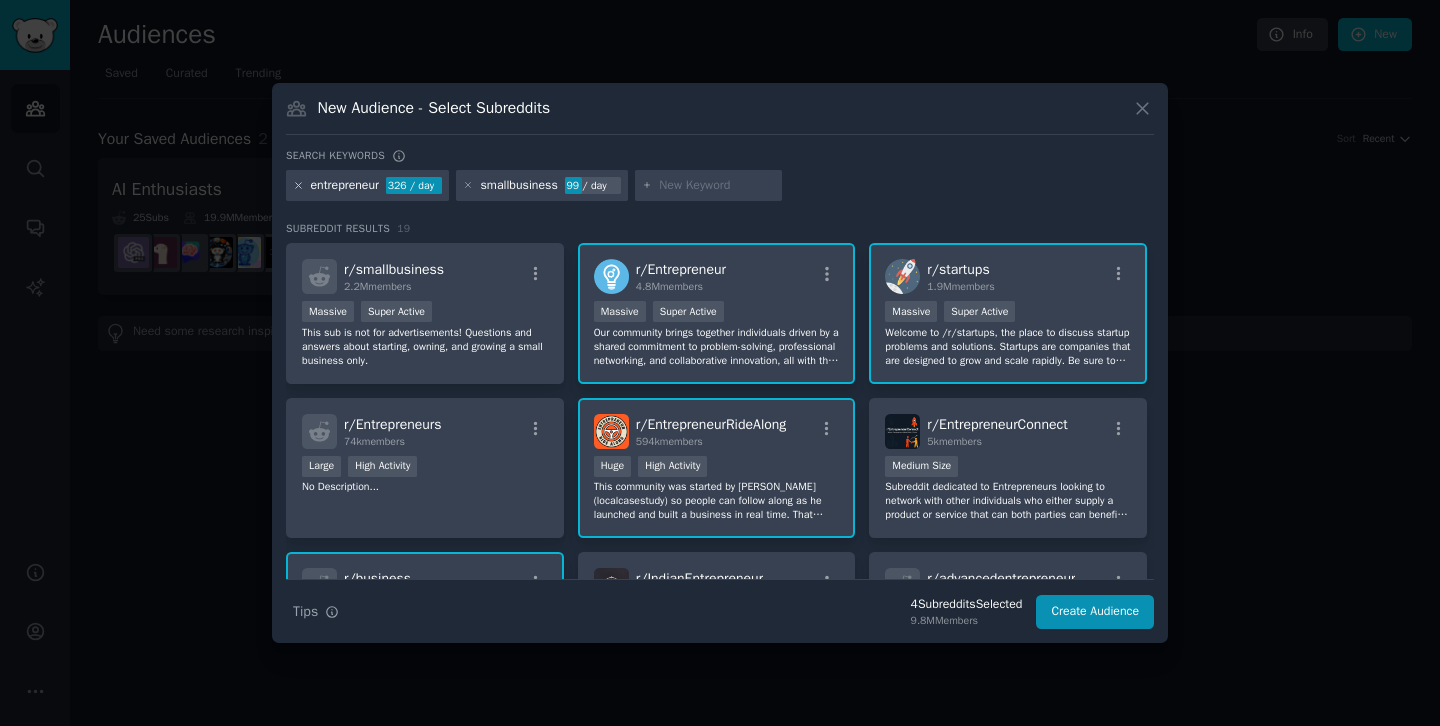 click 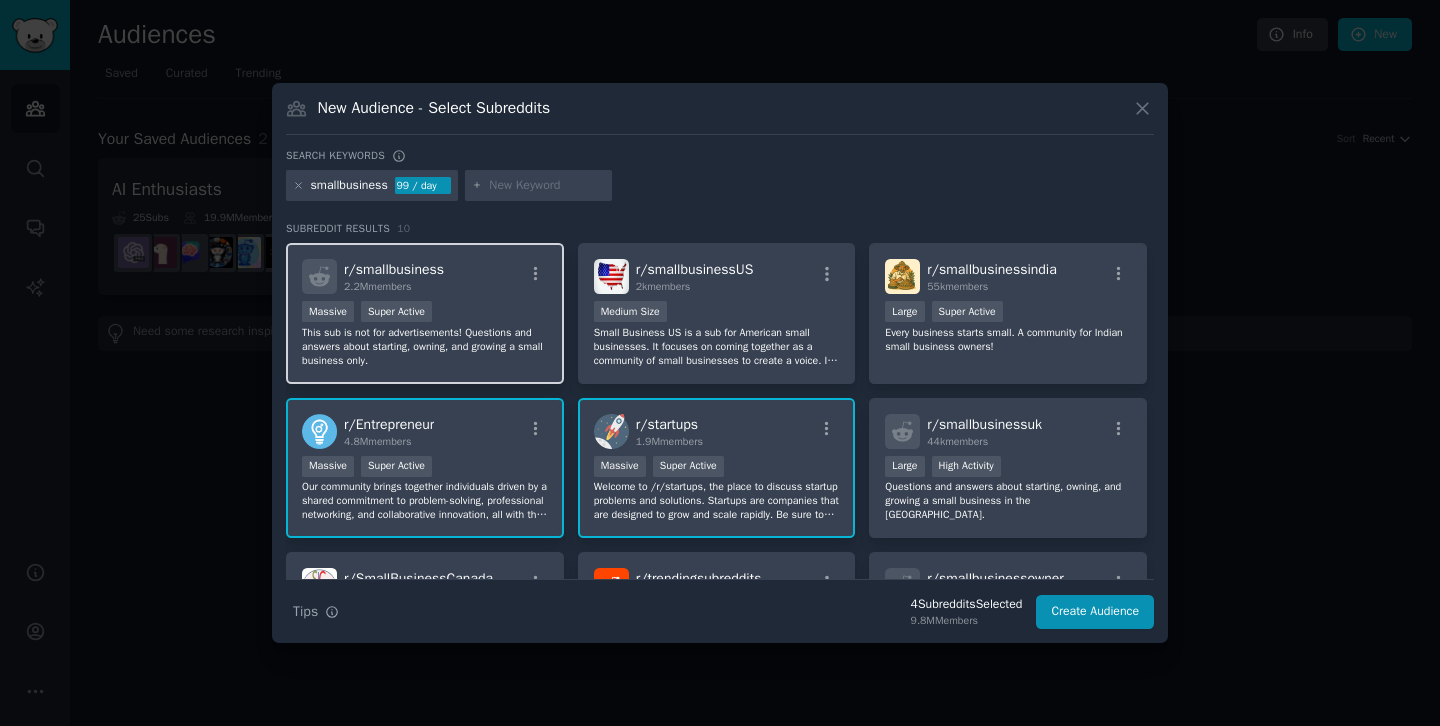 click on "r/ smallbusiness 2.2M  members" at bounding box center (425, 276) 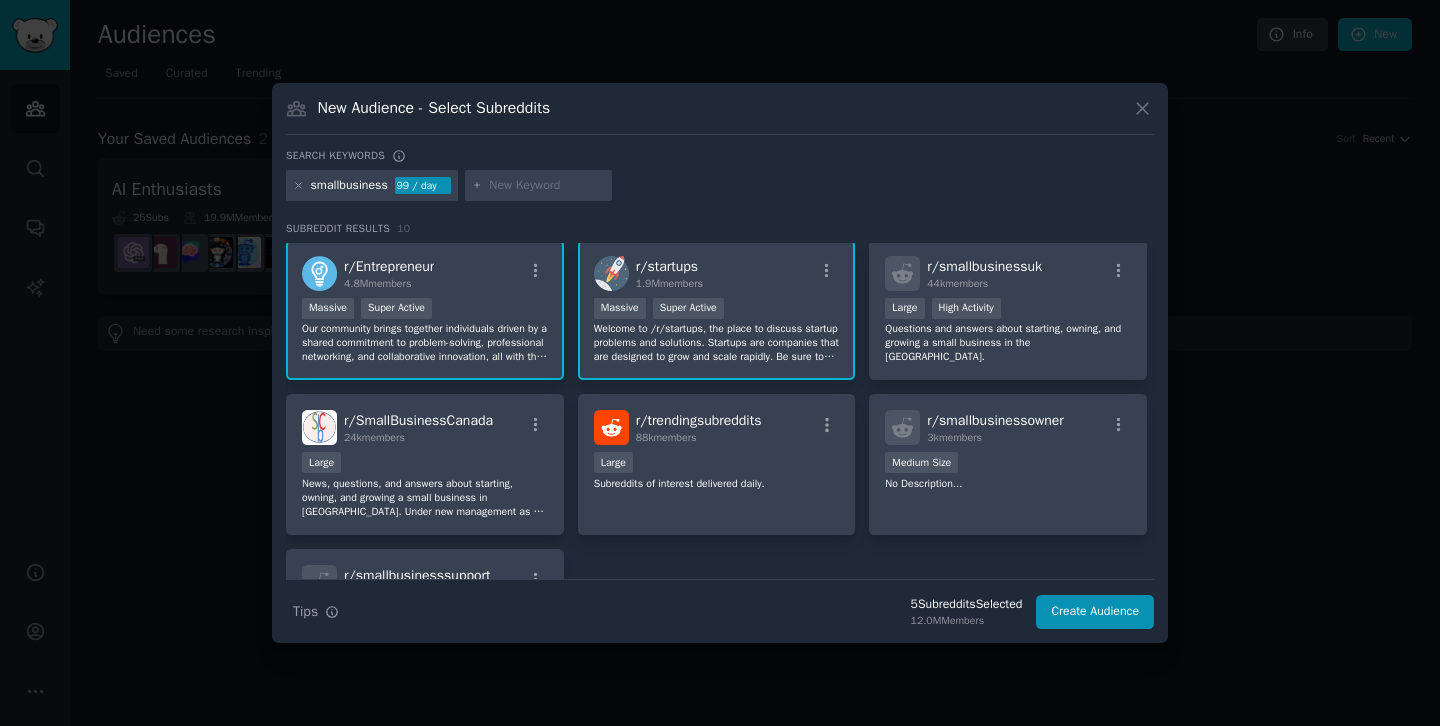 scroll, scrollTop: 163, scrollLeft: 0, axis: vertical 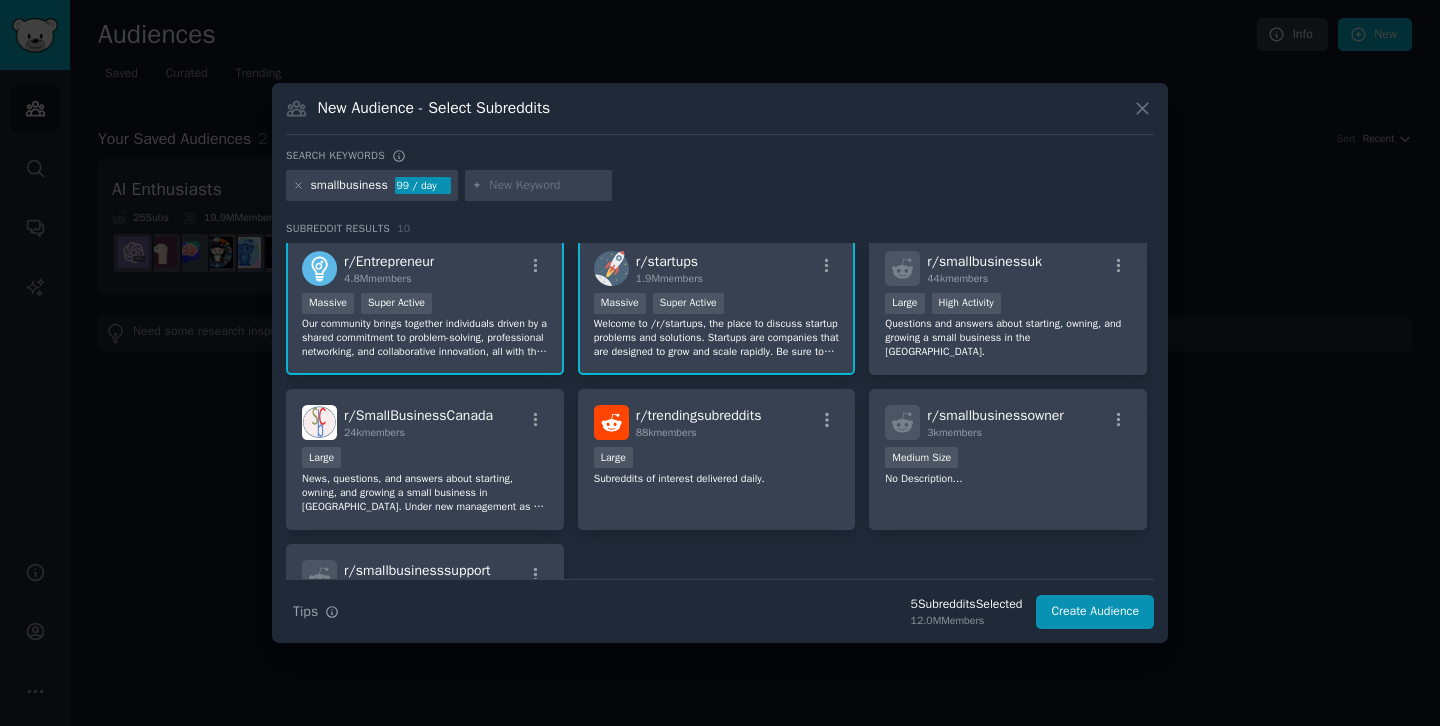 click on "r/ Entrepreneur 4.8M  members >= 95th percentile for submissions / day Massive Super Active Our community brings together individuals driven by a shared commitment to problem-solving, professional networking, and collaborative innovation, all with the goal of making a positive impact. We welcome a diverse range of pursuits, from side projects and small businesses to venture-backed startups and solo ventures. However, this is a space for genuine connection and exchange of ideas, not self-promotion. Please refrain from promoting personal blogs, consulting services, books, MLMs, opinions." at bounding box center [425, 305] 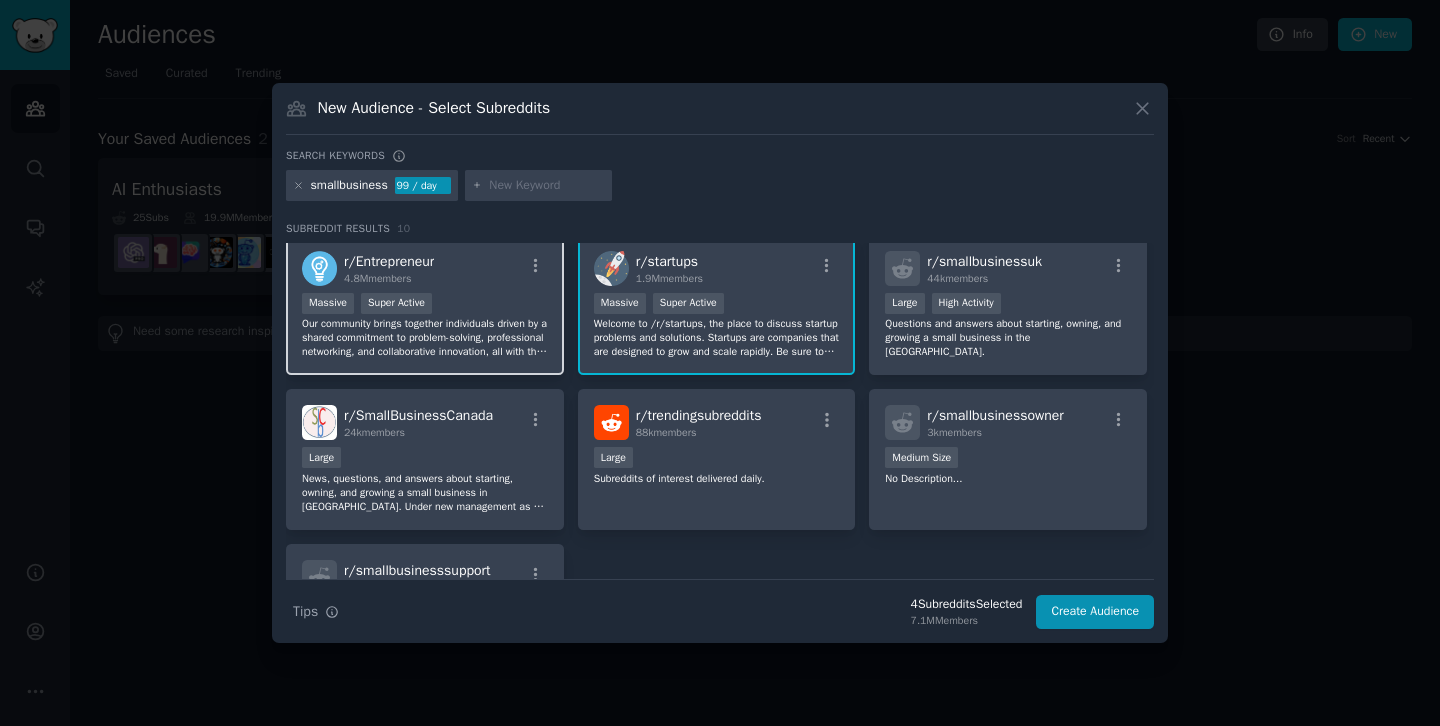 click on "Our community brings together individuals driven by a shared commitment to problem-solving, professional networking, and collaborative innovation, all with the goal of making a positive impact. We welcome a diverse range of pursuits, from side projects and small businesses to venture-backed startups and solo ventures. However, this is a space for genuine connection and exchange of ideas, not self-promotion. Please refrain from promoting personal blogs, consulting services, books, MLMs, opinions." at bounding box center [425, 338] 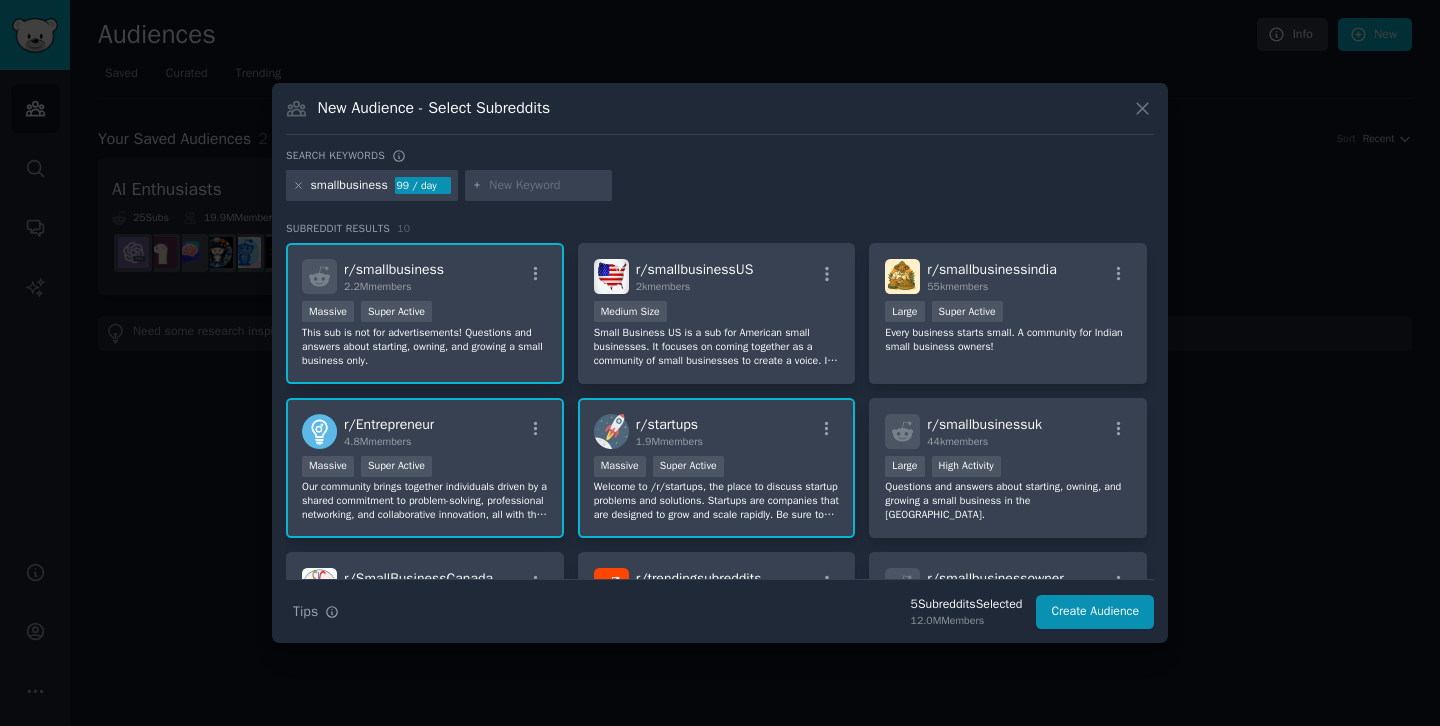 scroll, scrollTop: 0, scrollLeft: 0, axis: both 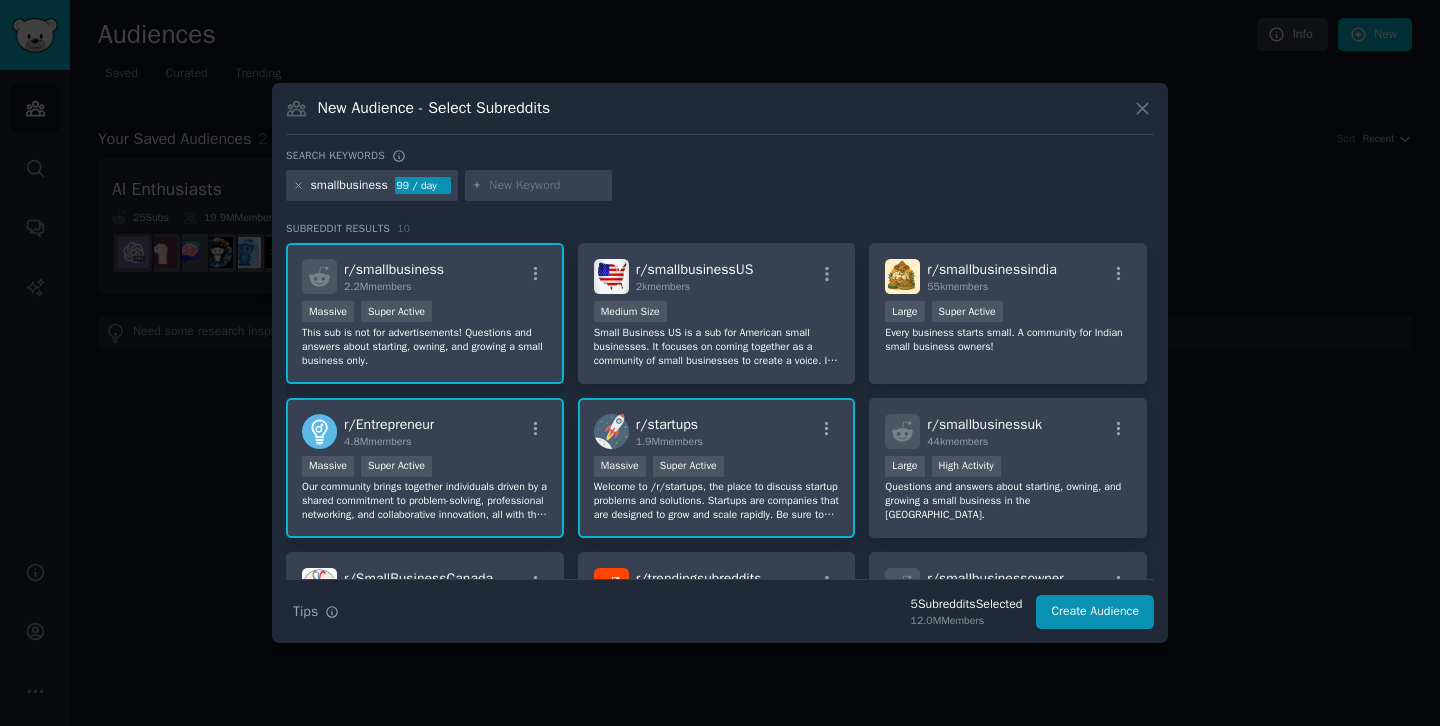 click at bounding box center [547, 186] 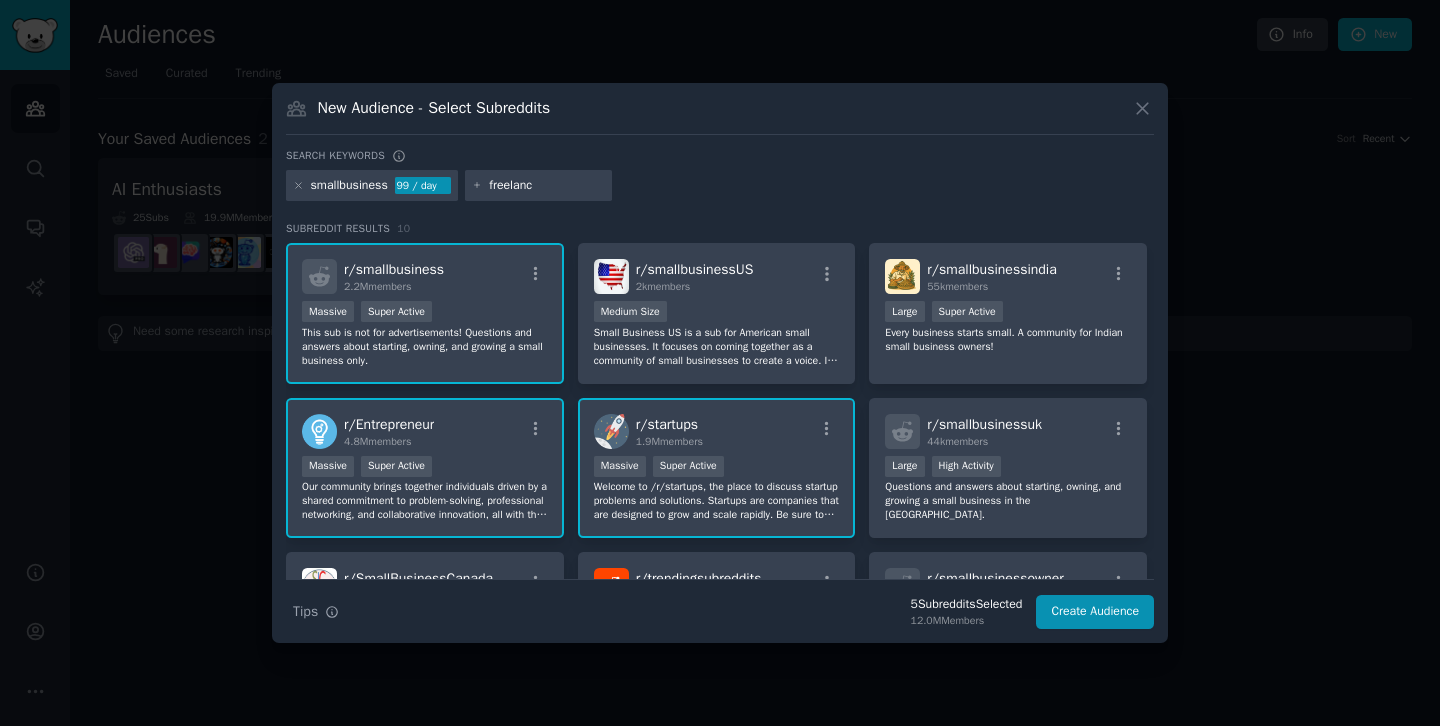 type on "freelance" 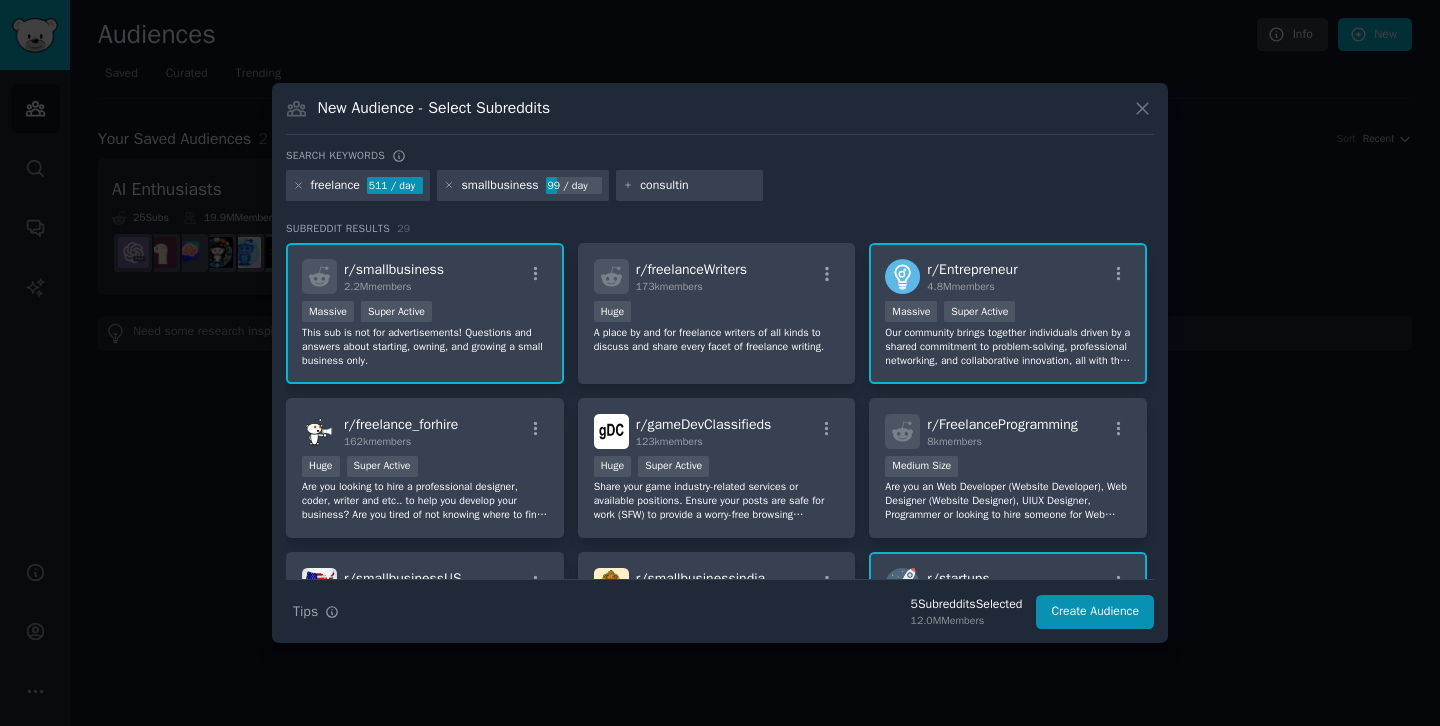 type on "consulting" 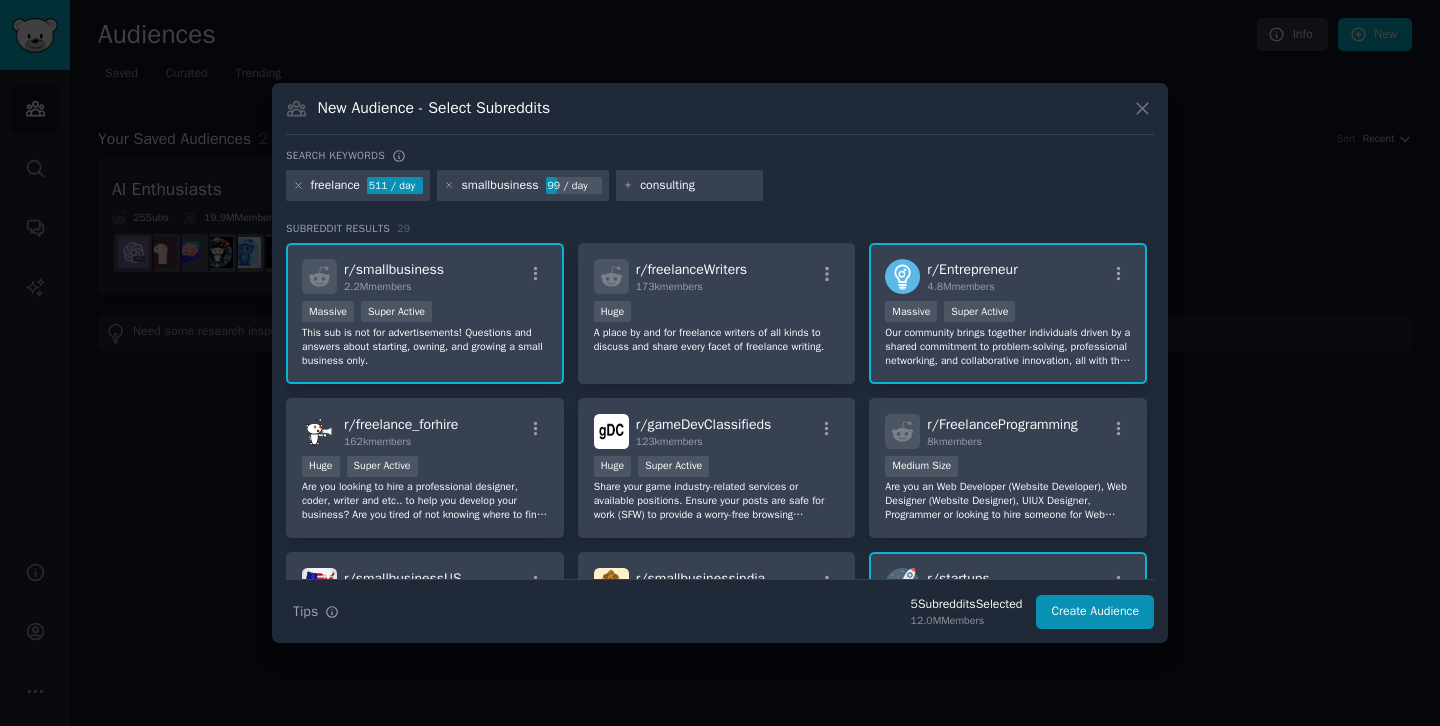type 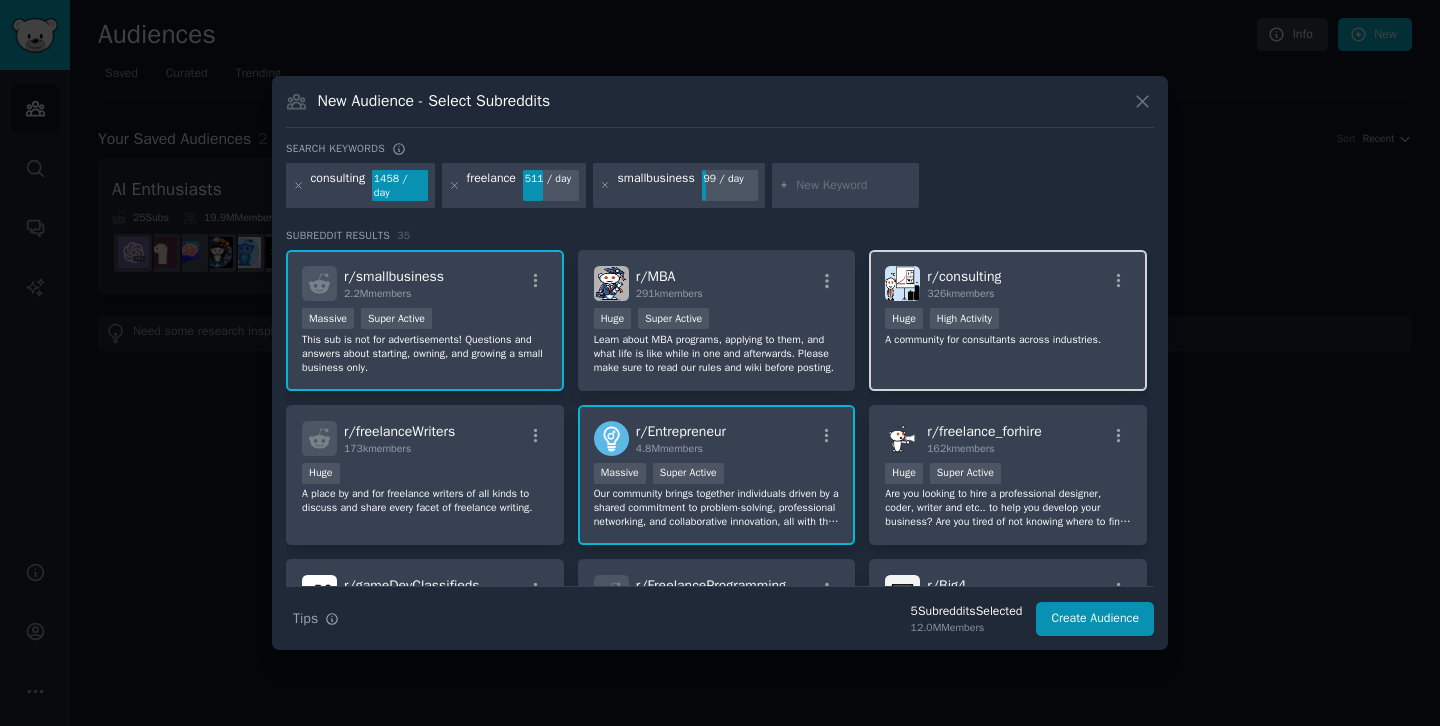 click on "r/ consulting 326k  members 100,000 - 1,000,000 members Huge High Activity A community for consultants across industries." at bounding box center [1008, 320] 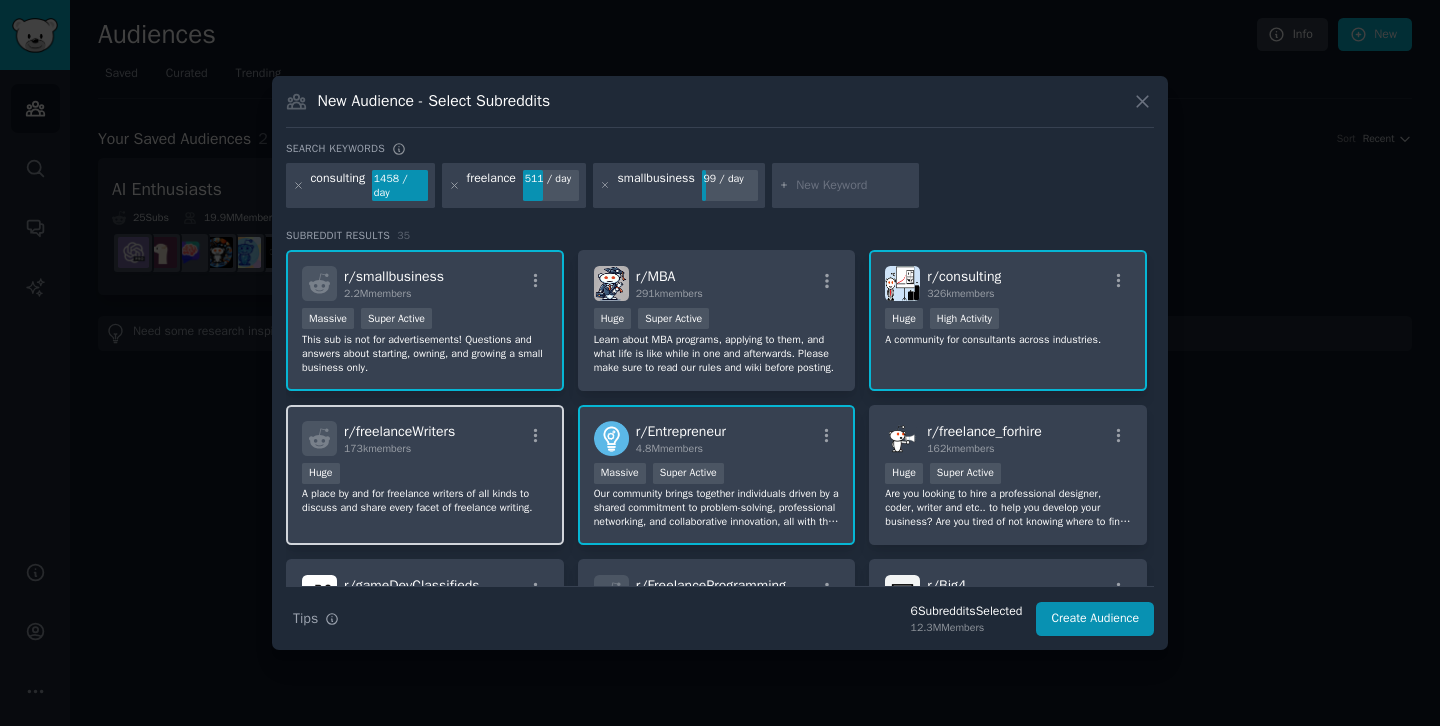 click on "A place by and for freelance writers of all kinds to discuss and share every facet of freelance writing." at bounding box center (425, 501) 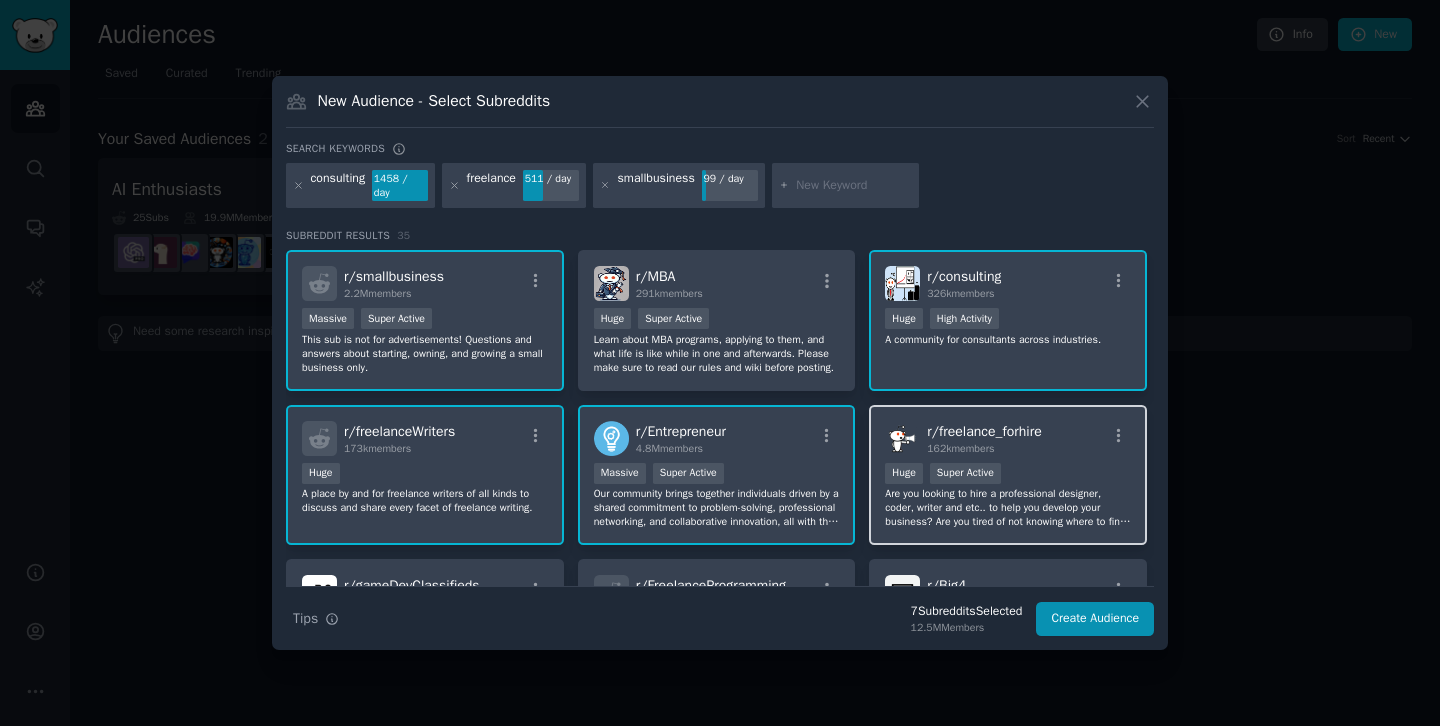 click on "r/ freelance_forhire 162k  members" at bounding box center (1008, 438) 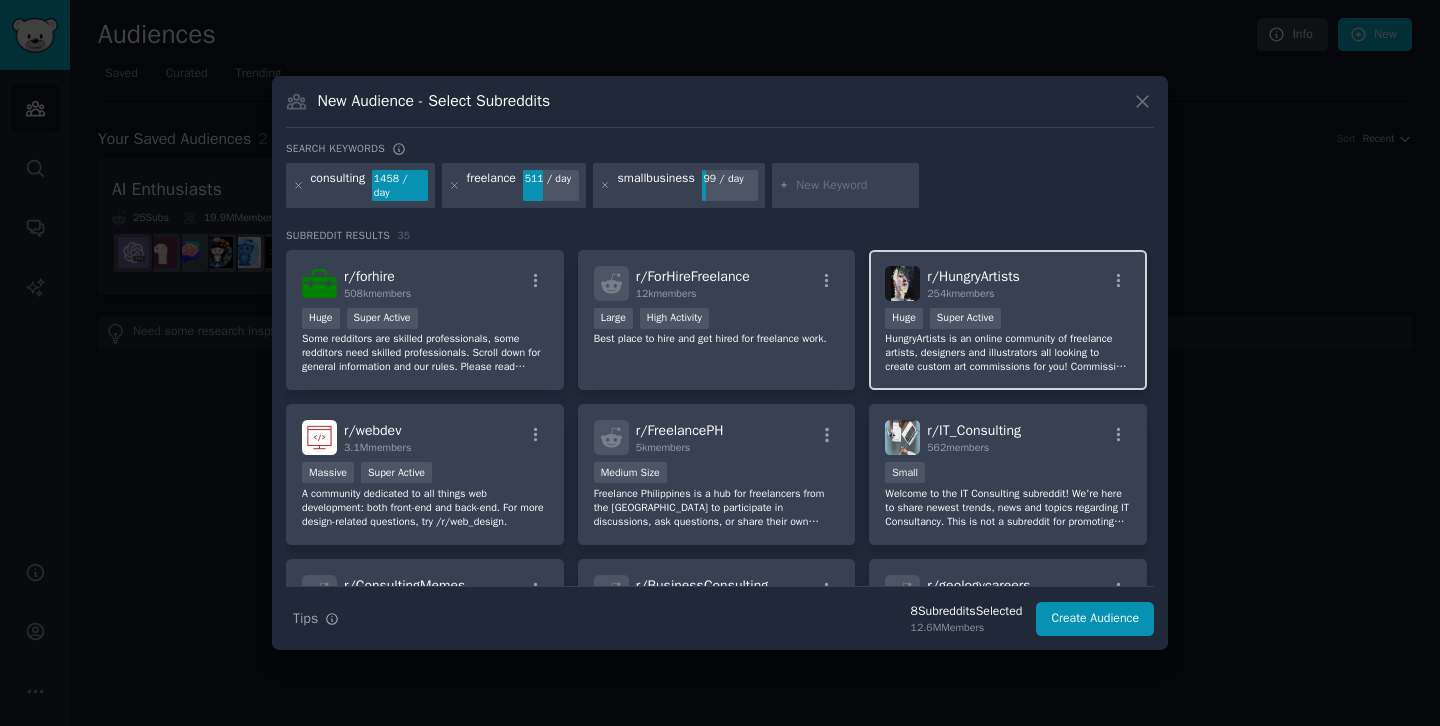scroll, scrollTop: 1088, scrollLeft: 0, axis: vertical 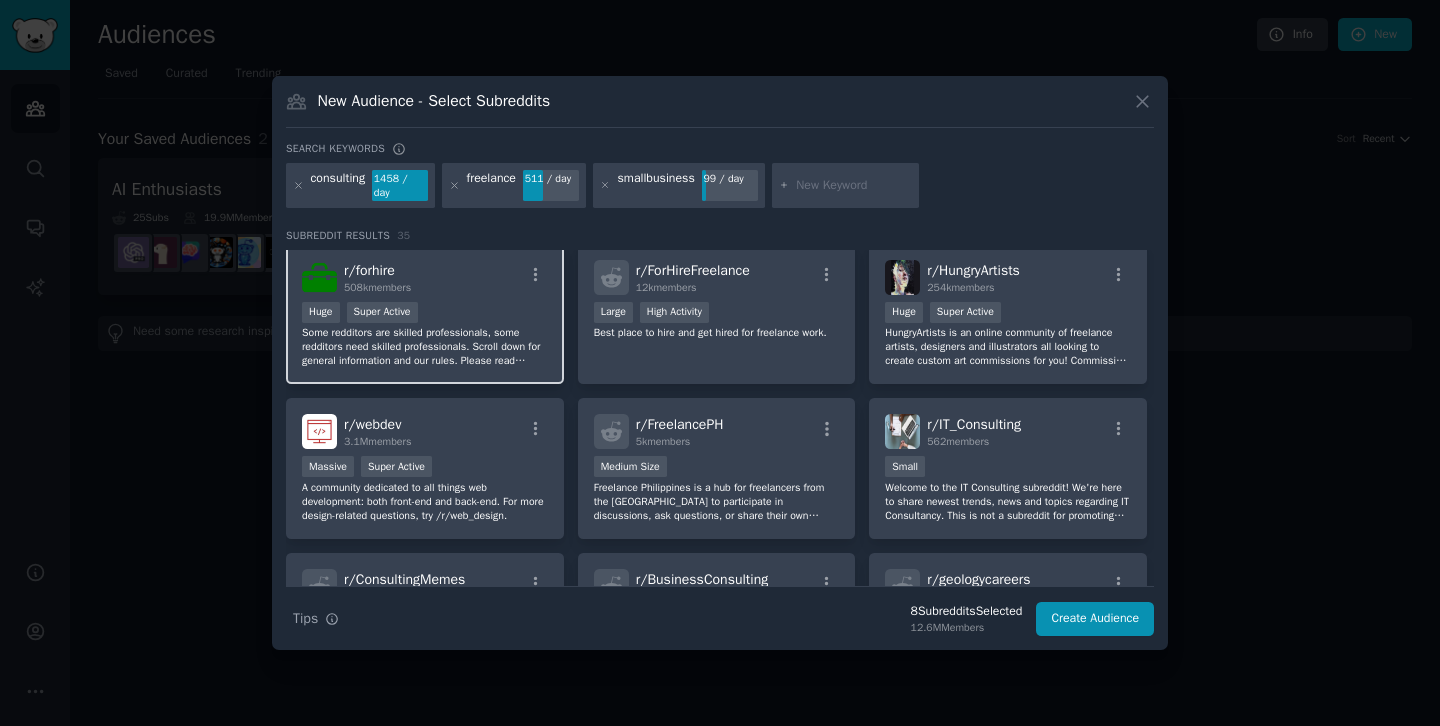 click on "Huge Super Active" at bounding box center (425, 314) 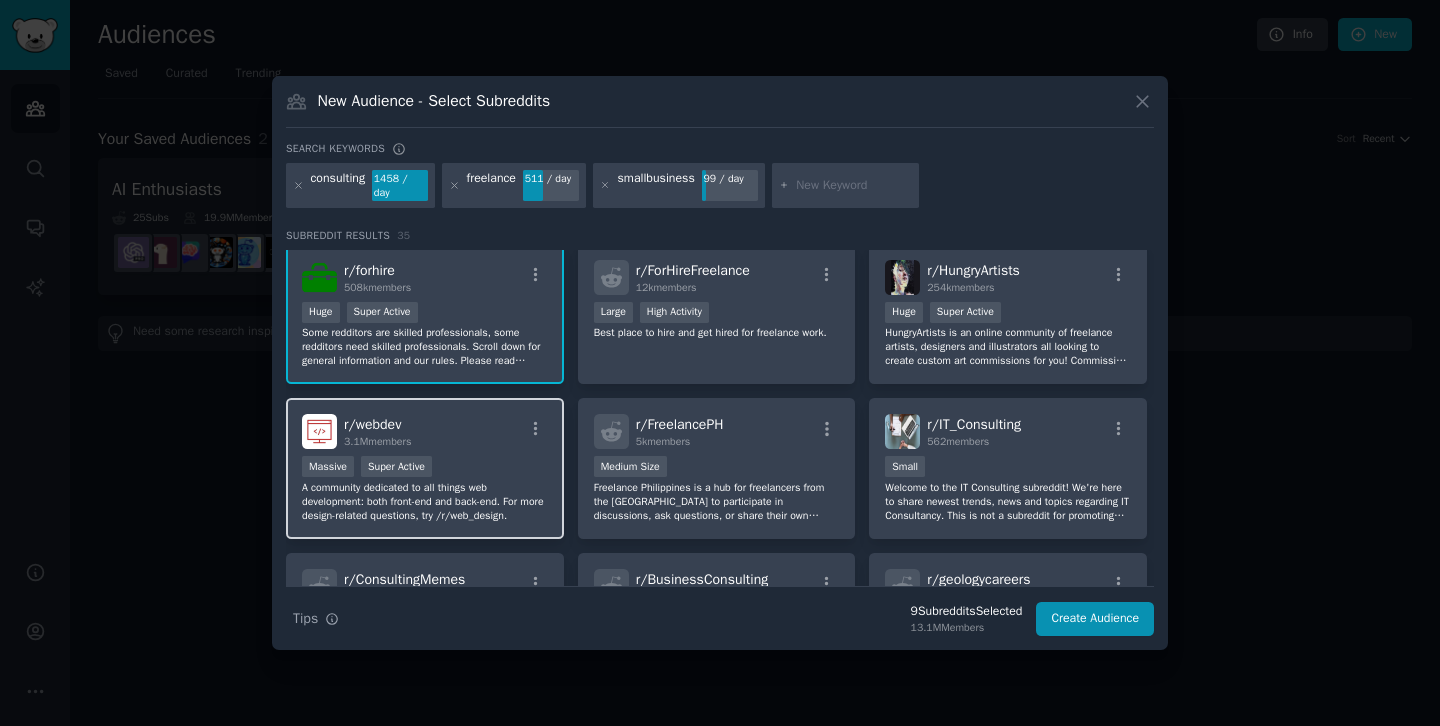 click on "Massive Super Active" at bounding box center (425, 468) 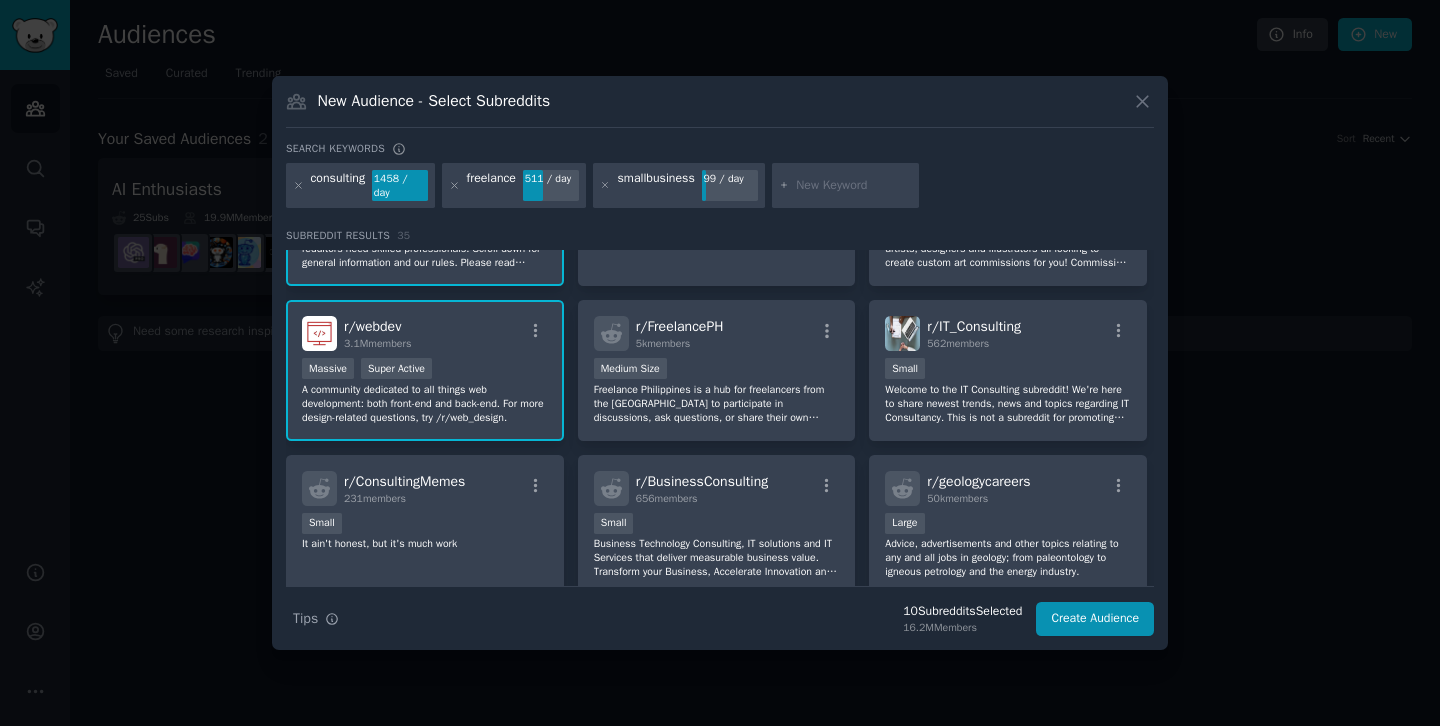 scroll, scrollTop: 1190, scrollLeft: 0, axis: vertical 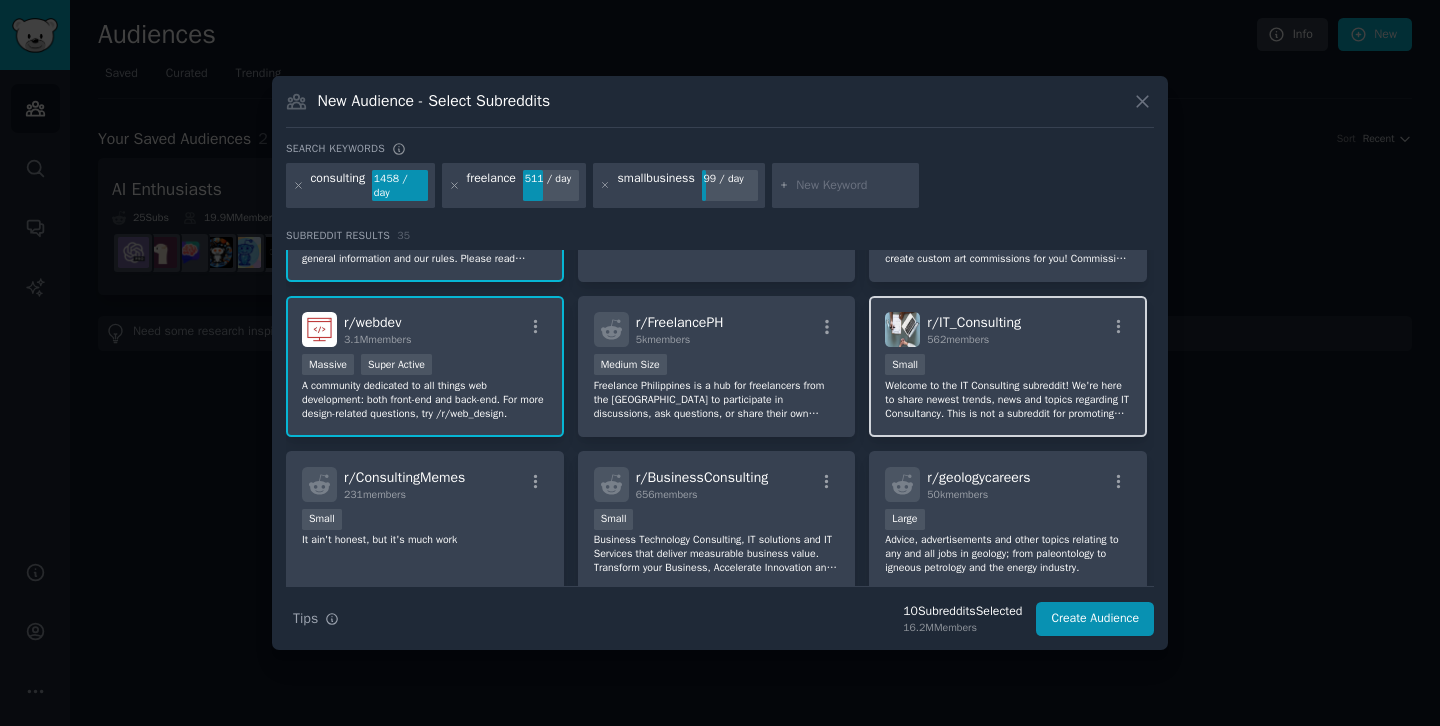 click on "Welcome to the IT Consulting subreddit! We're here to share newest trends, news and topics regarding IT Consultancy. This is not a subreddit for promoting companies, so anything that resembles spam will be removed." at bounding box center (1008, 400) 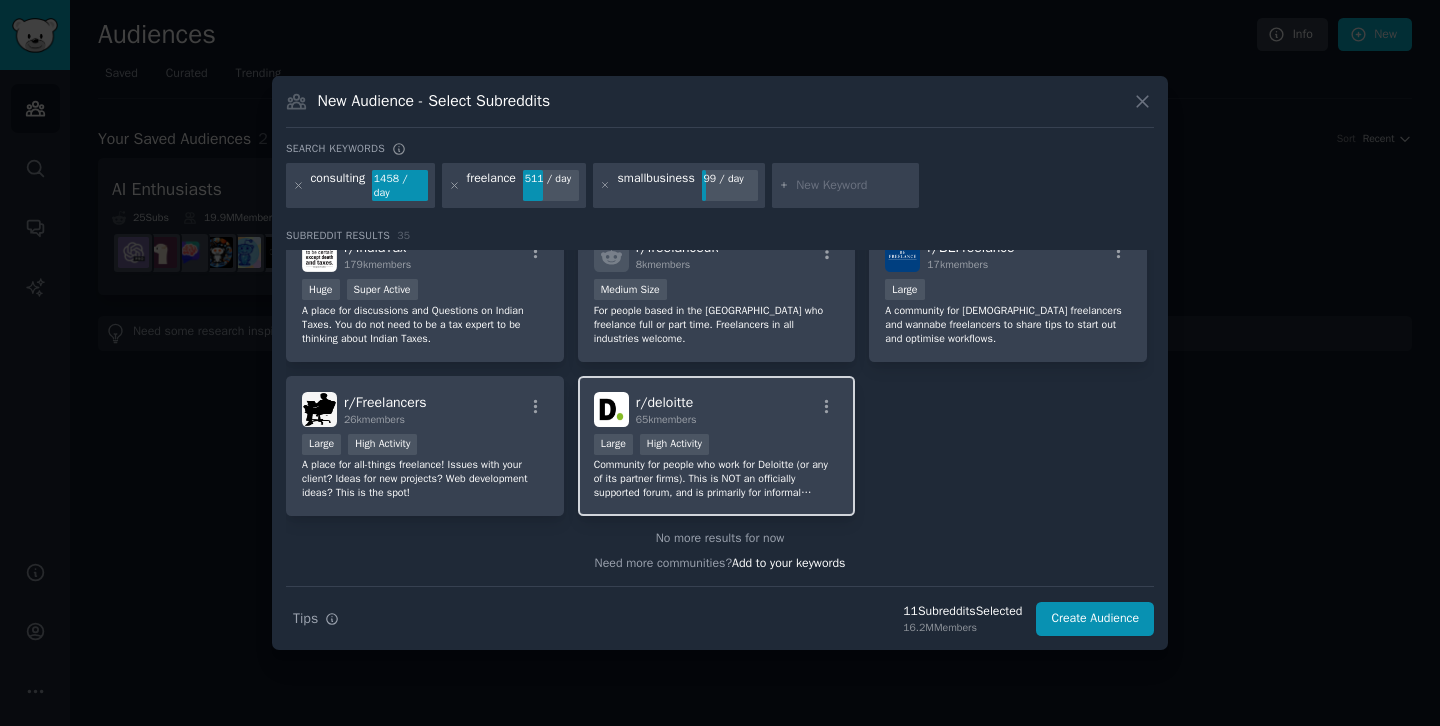 scroll, scrollTop: 1573, scrollLeft: 0, axis: vertical 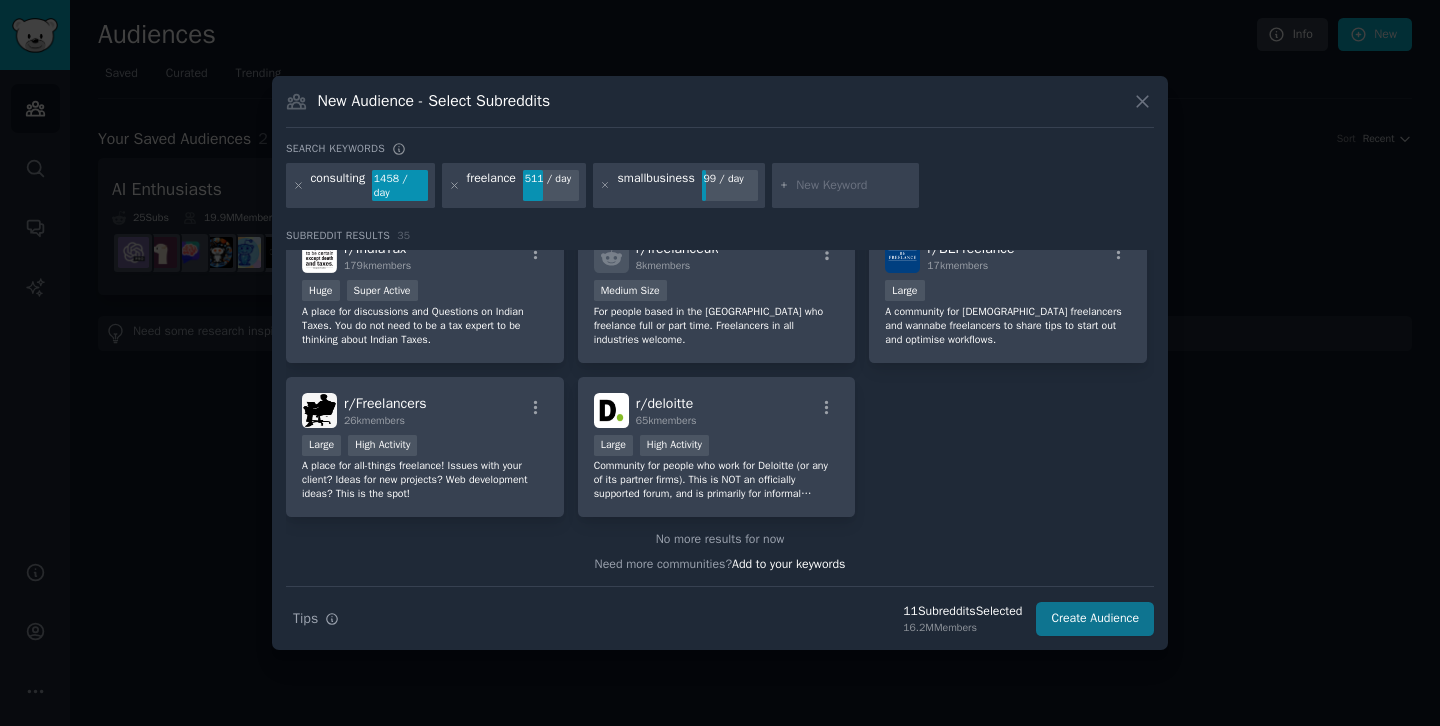 click on "Create Audience" at bounding box center (1095, 619) 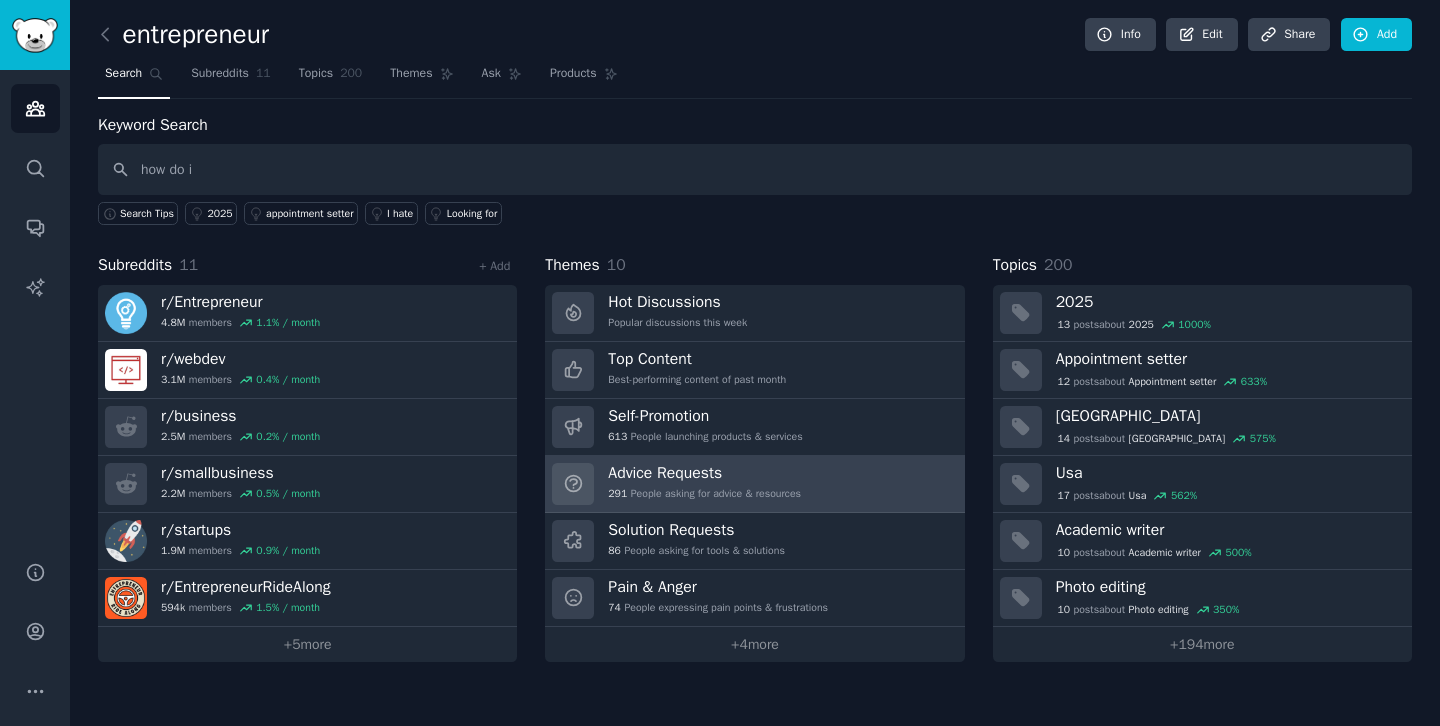 type on "how do i" 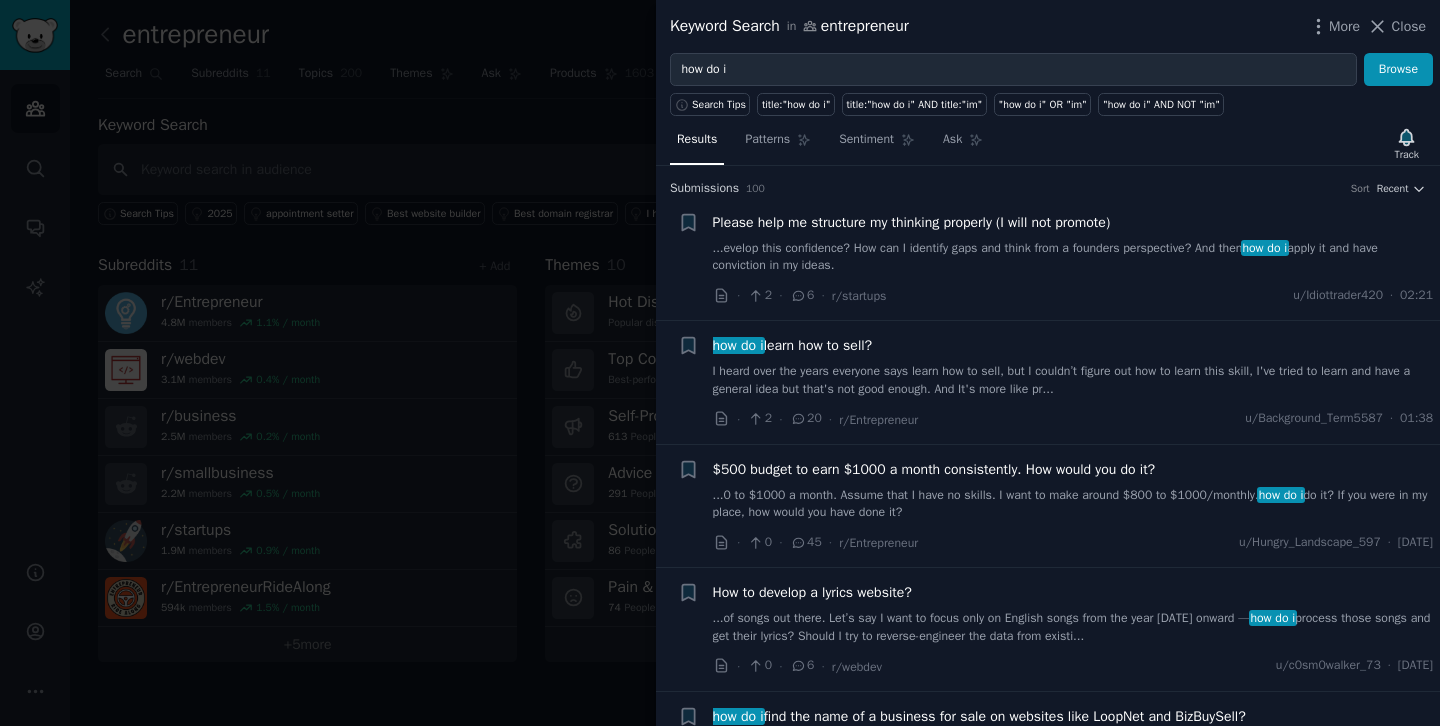 click on "...0 to $1000 a month.
Assume that I have no skills. I want to make around $800 to $1000/monthly.  how do i  do it? If you were in my place, how would you have done it?" at bounding box center (1073, 504) 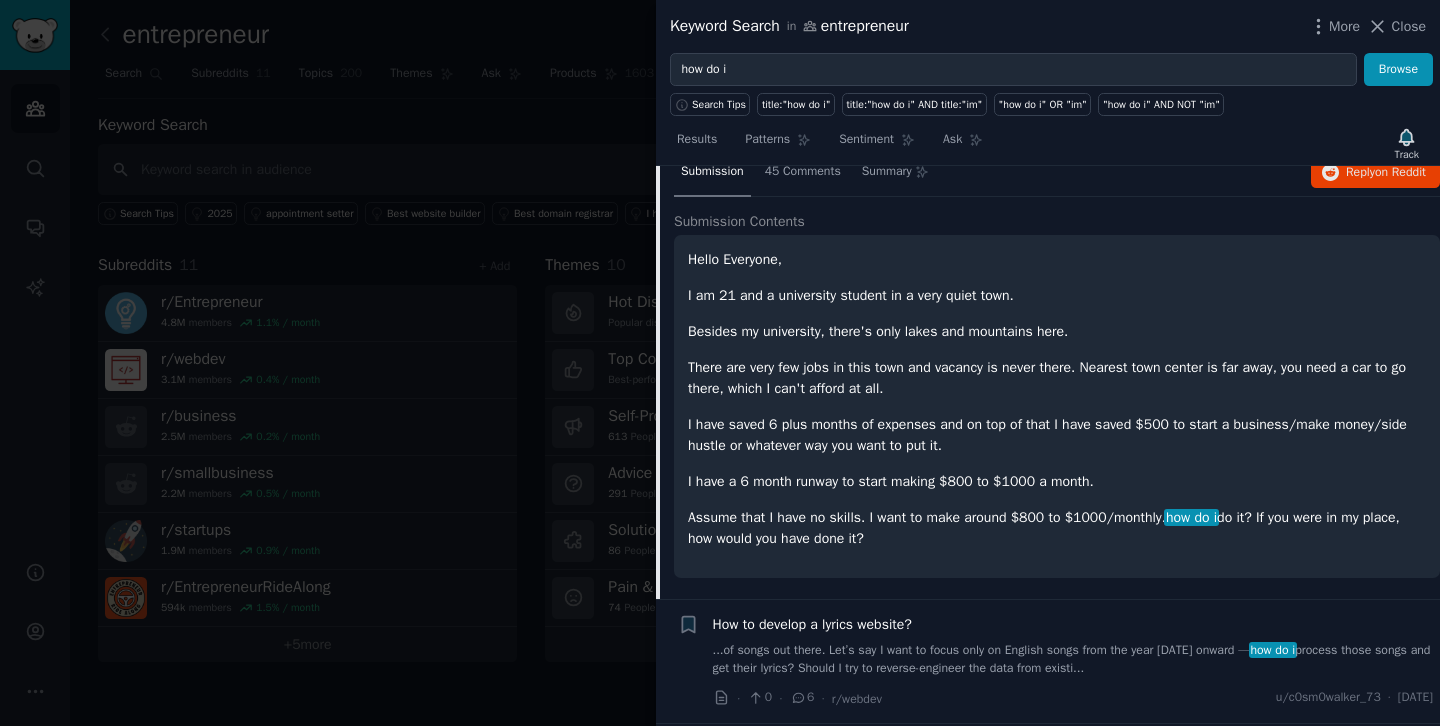 scroll, scrollTop: 413, scrollLeft: 0, axis: vertical 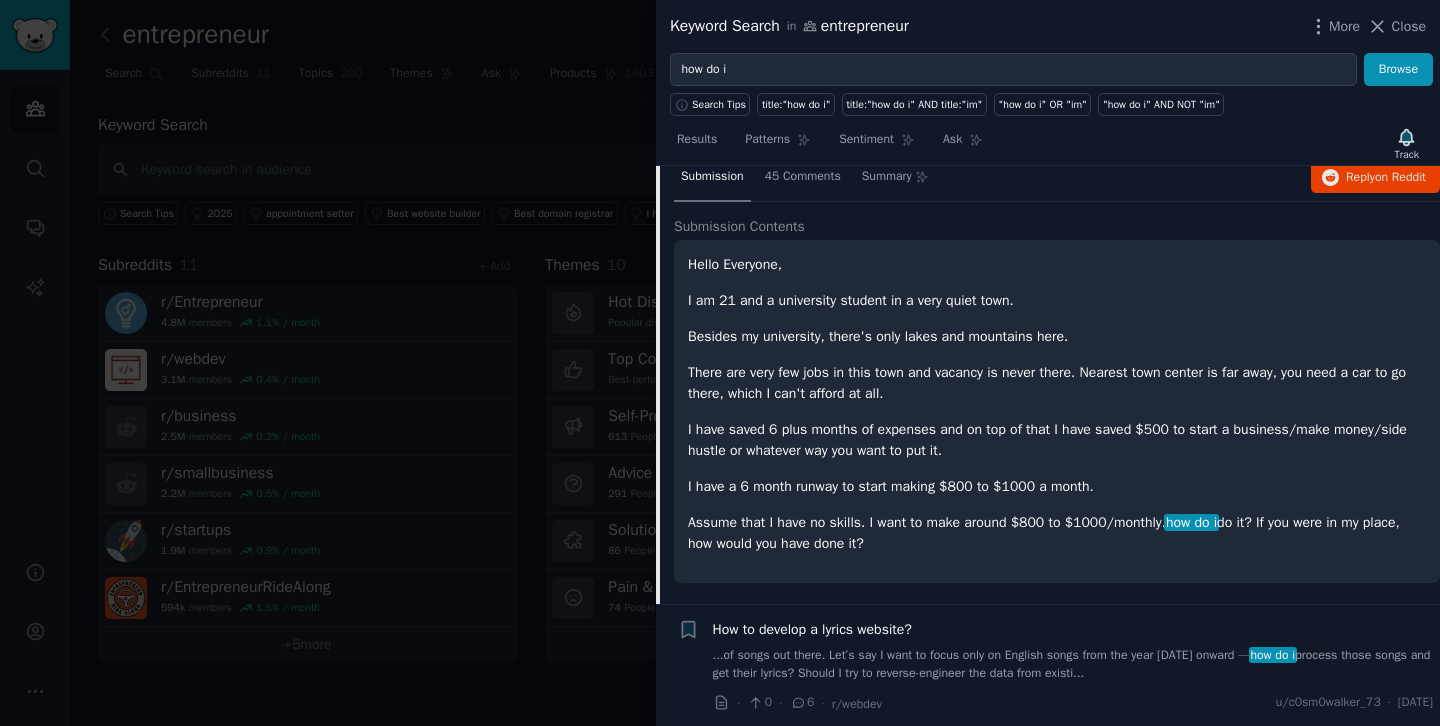 click on "Hello Everyone,
I am 21 and a university student in a very quiet town.
Besides my university, there's only lakes and mountains here.
There are very few jobs in this town and vacancy is never there. Nearest town center is far away, you need a car to go there, which I can't afford at all.
I have saved 6 plus months of expenses and on top of that I have saved $500 to start a business/make money/side hustle or whatever way you want to put it.
I have a 6 month runway to start making $800 to $1000 a month.
Assume that I have no skills. I want to make around $800 to $1000/monthly.  how do i  do it? If you were in my place, how would you have done it?" at bounding box center [1057, 404] 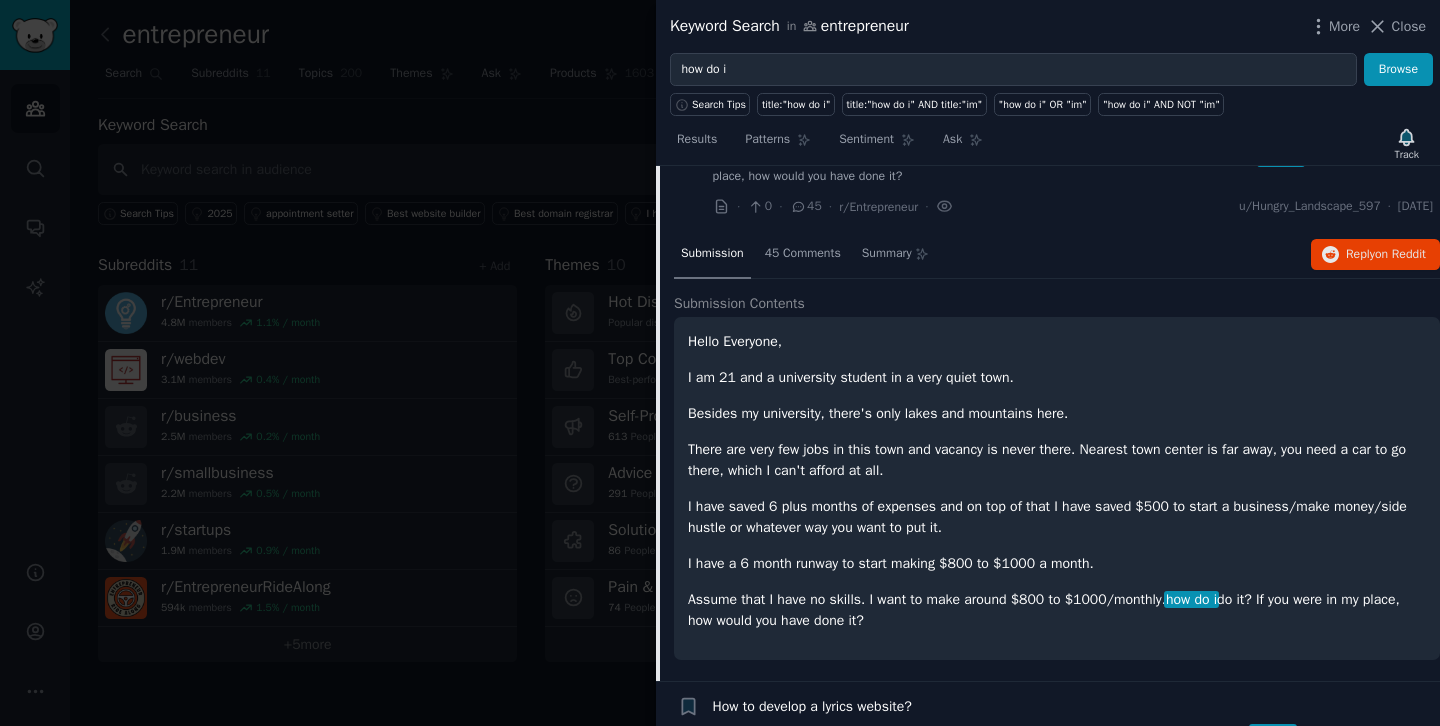 scroll, scrollTop: 333, scrollLeft: 0, axis: vertical 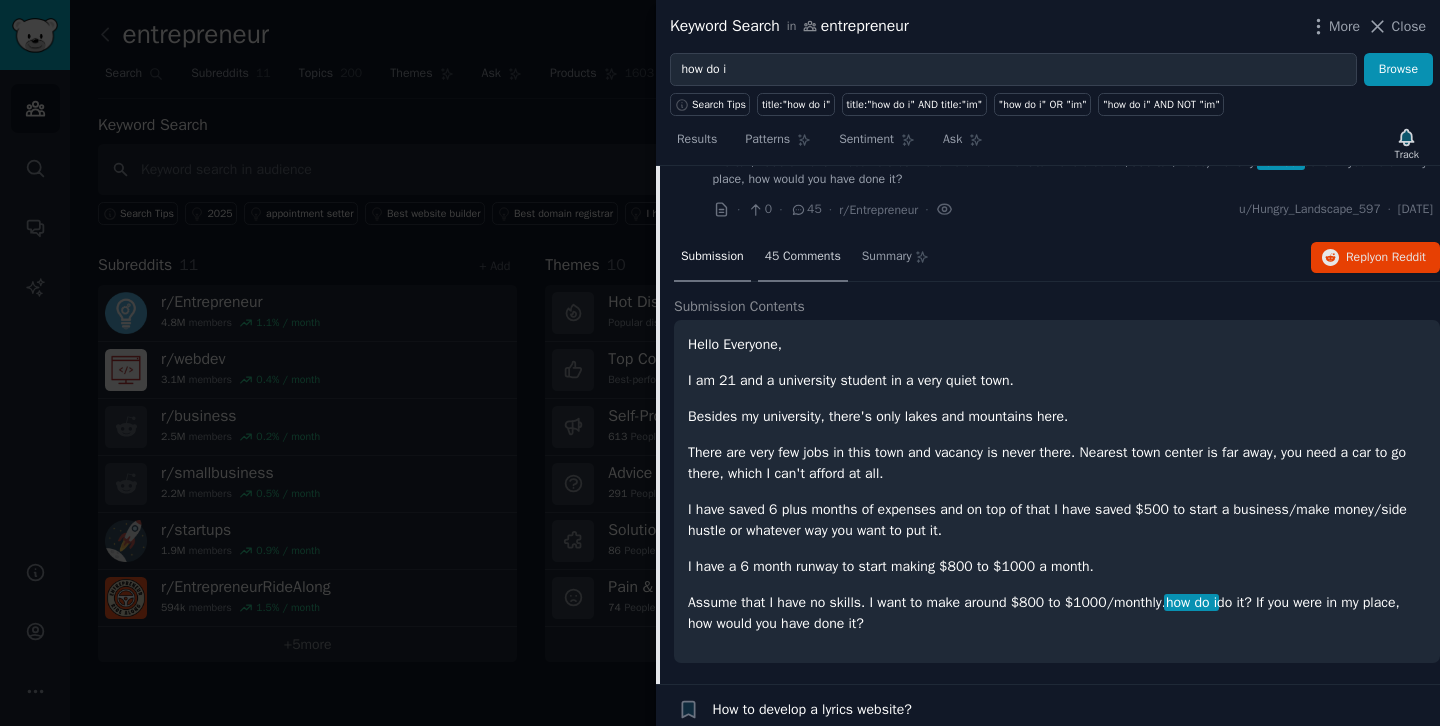 click on "45 Comments" at bounding box center [803, 257] 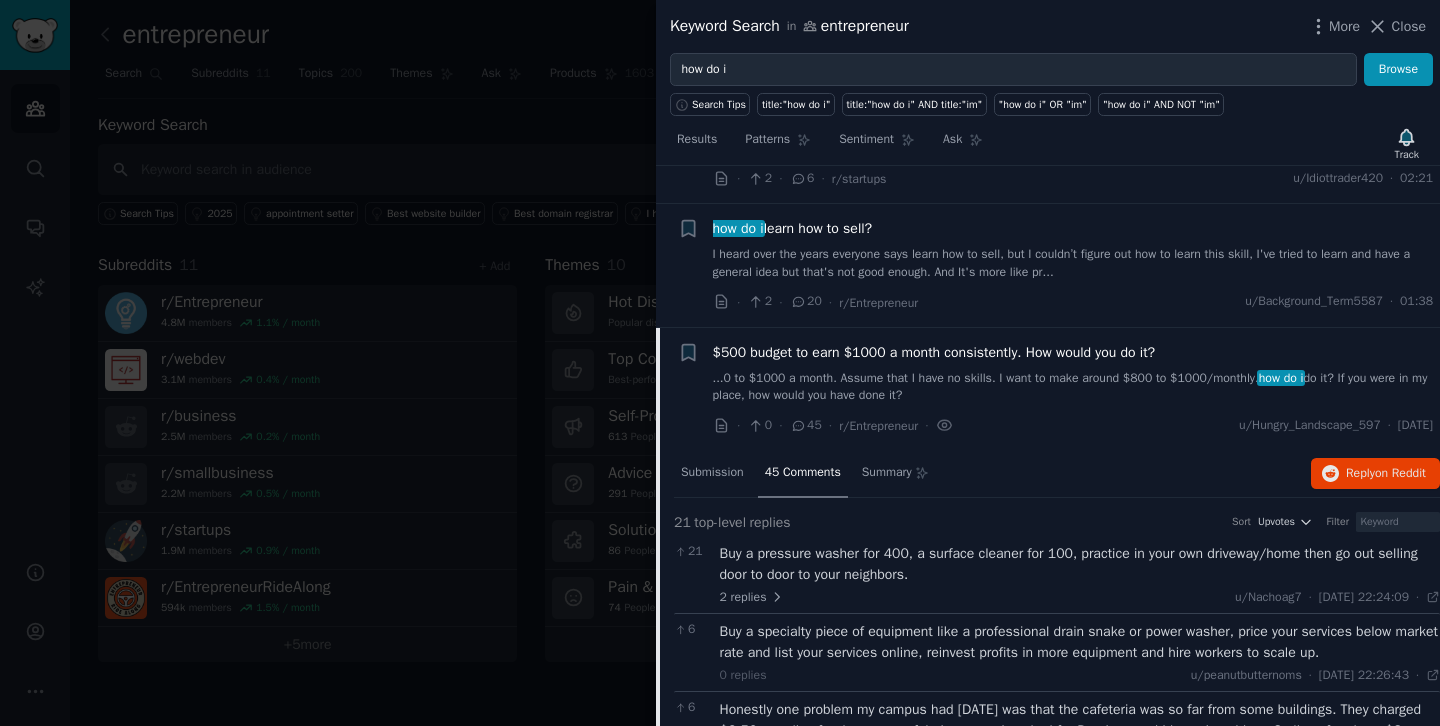 scroll, scrollTop: 122, scrollLeft: 0, axis: vertical 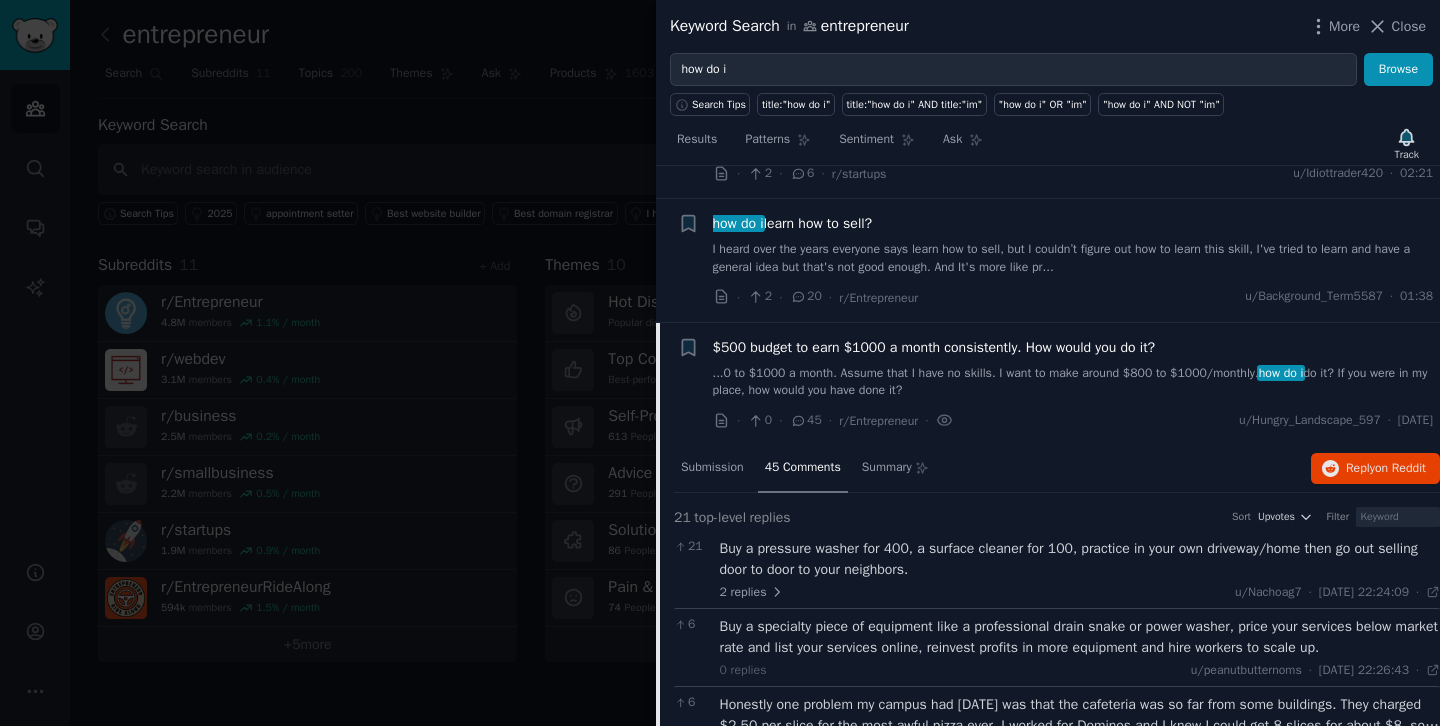 click on "$500 budget to earn $1000 a month consistently. How would you do it?" at bounding box center (934, 347) 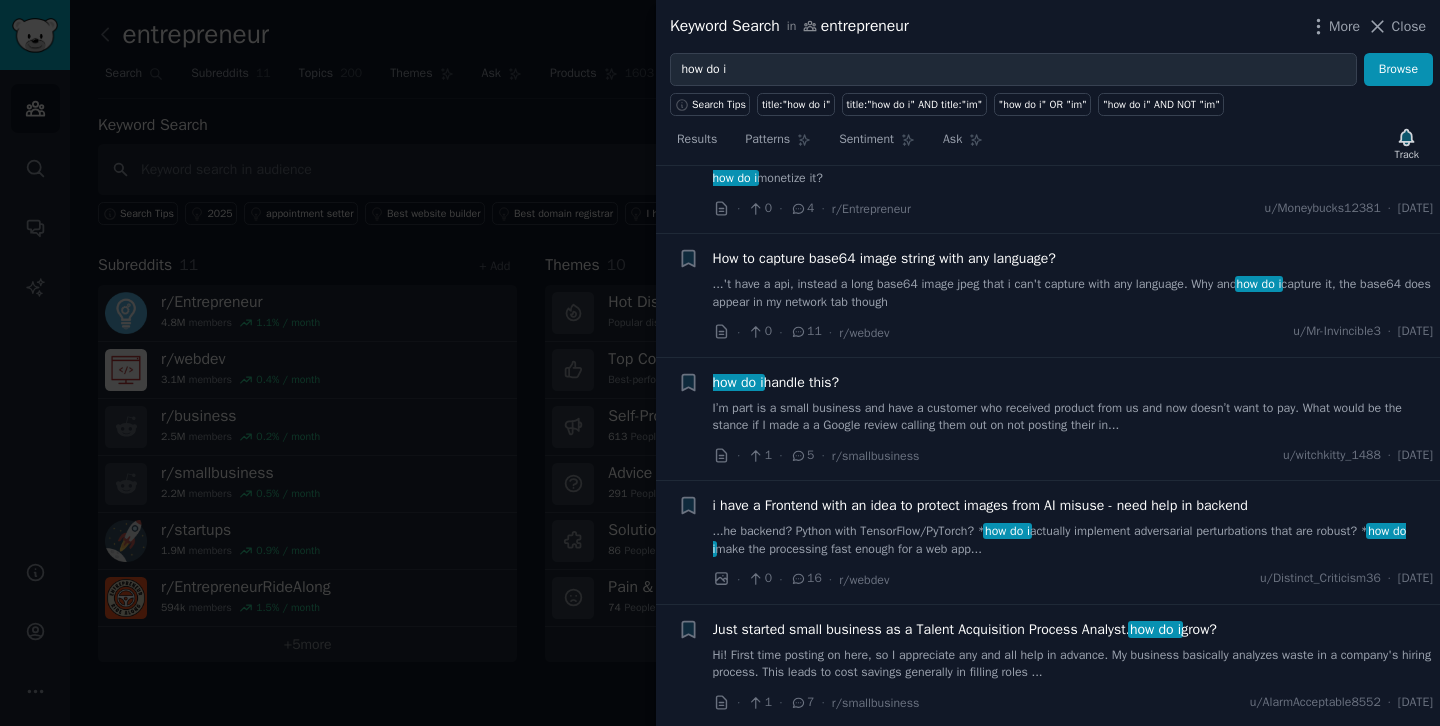 scroll, scrollTop: 1436, scrollLeft: 0, axis: vertical 